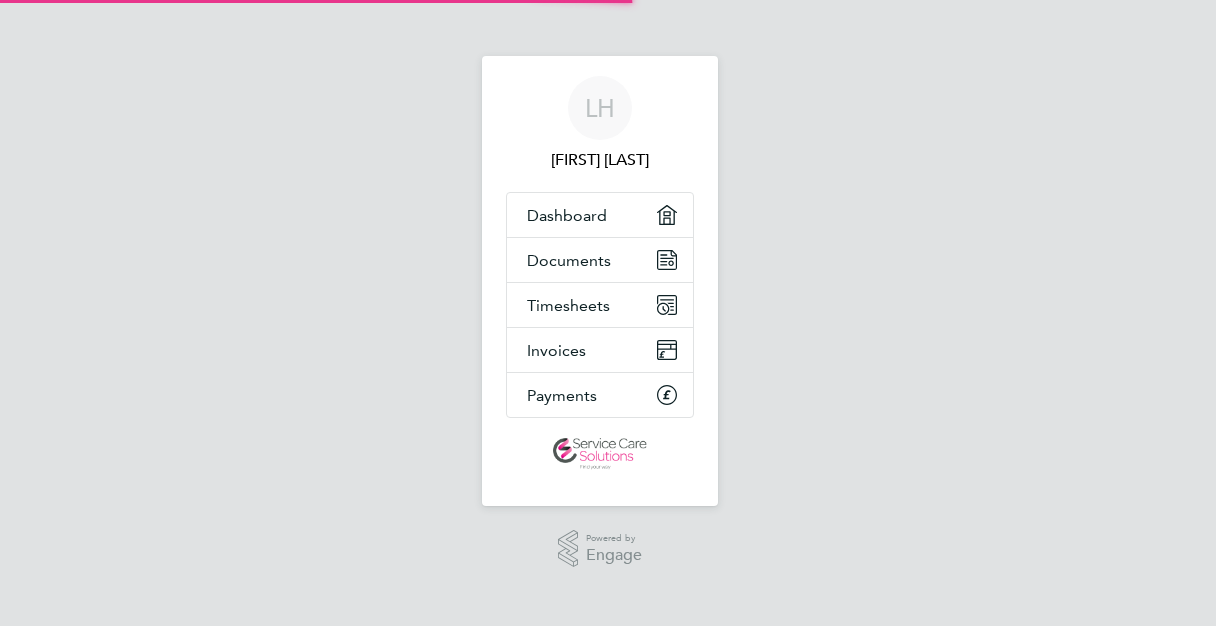 scroll, scrollTop: 0, scrollLeft: 0, axis: both 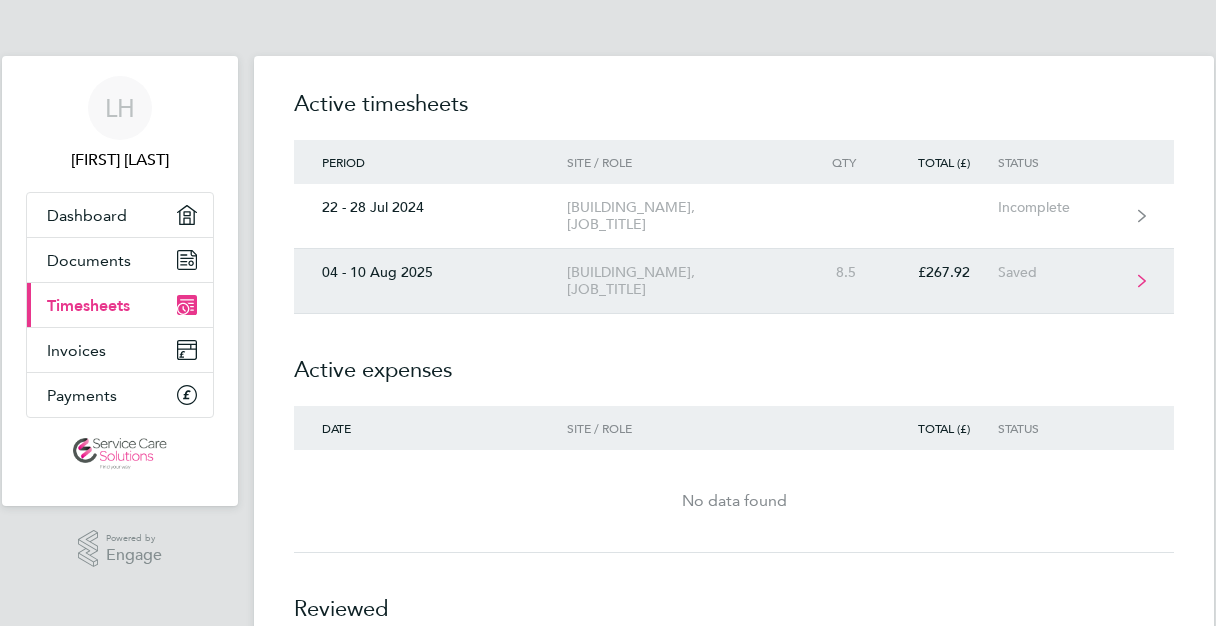 click on "[DATE]  [BUILDING_NAME], [JOB_TITLE]   8.5   [CURRENCY][NUMBER]   Saved" 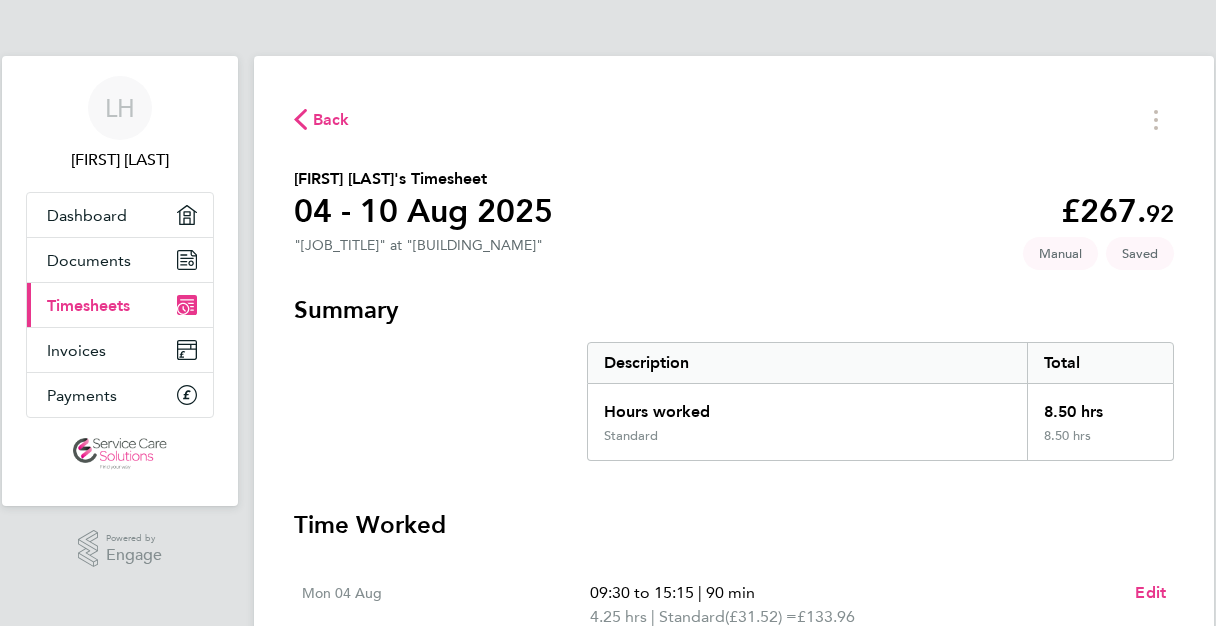 click on "Time Worked" at bounding box center [734, 525] 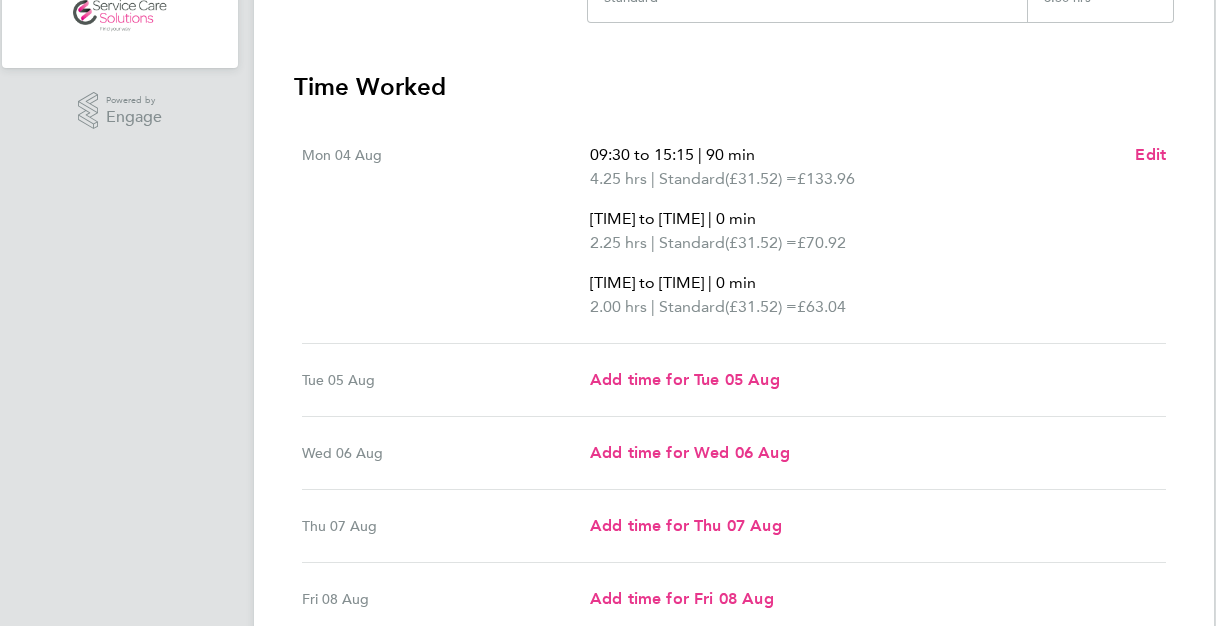 scroll, scrollTop: 440, scrollLeft: 0, axis: vertical 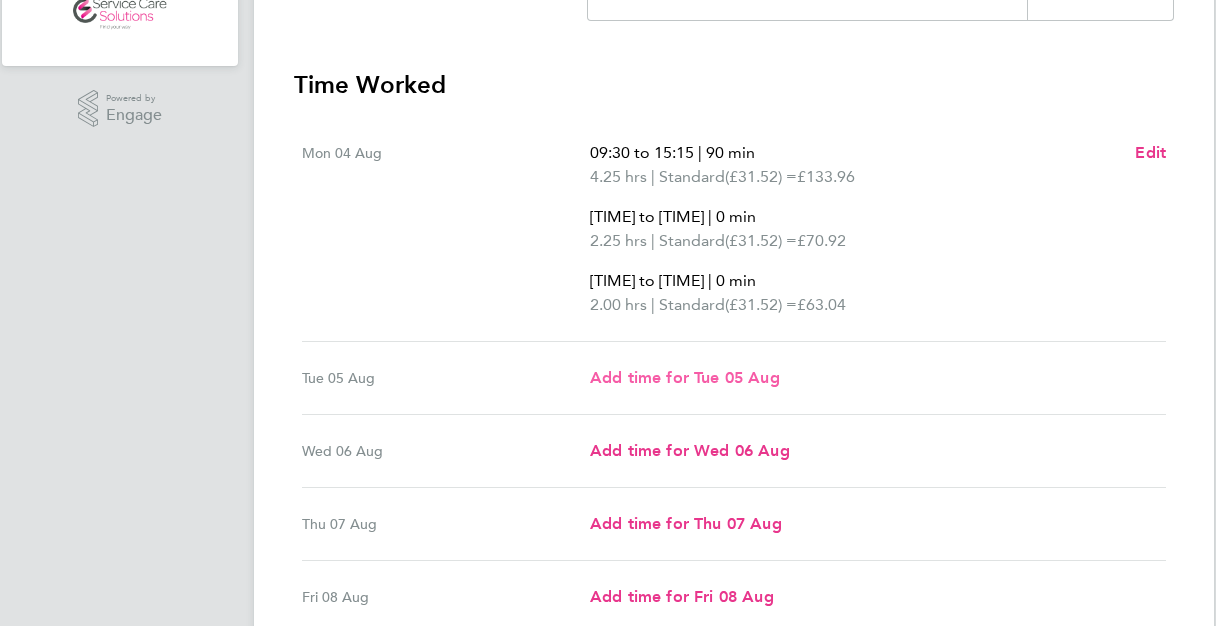 click on "Add time for Tue 05 Aug" at bounding box center (685, 377) 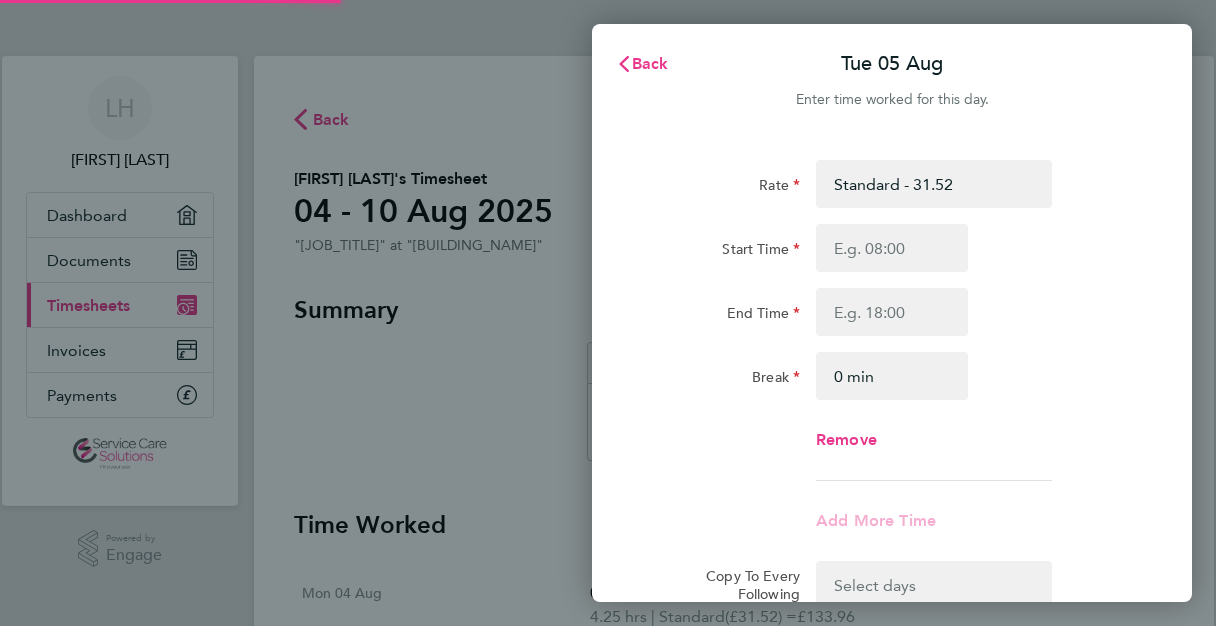 scroll, scrollTop: 0, scrollLeft: 0, axis: both 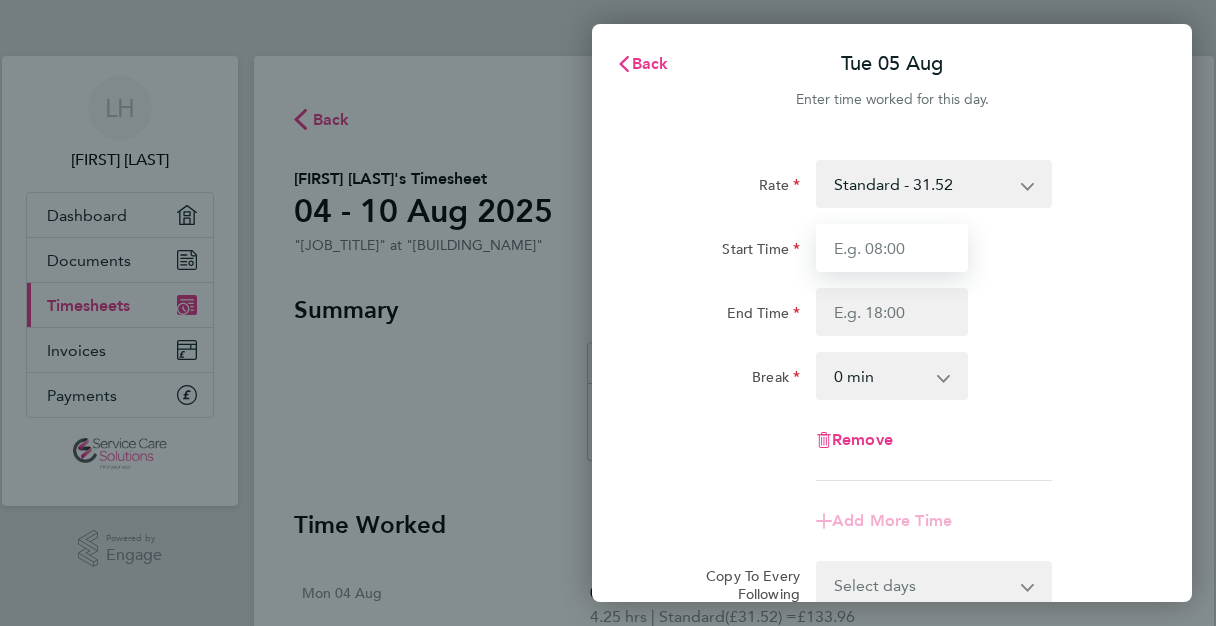 click on "Start Time" at bounding box center (892, 248) 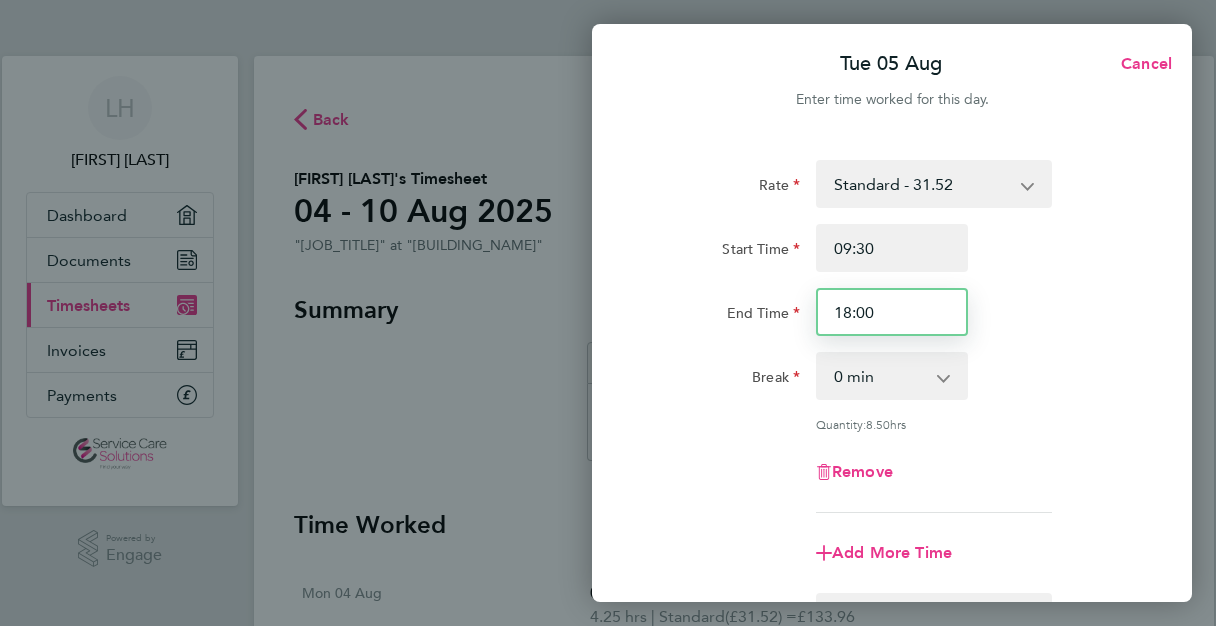 click on "18:00" at bounding box center [892, 312] 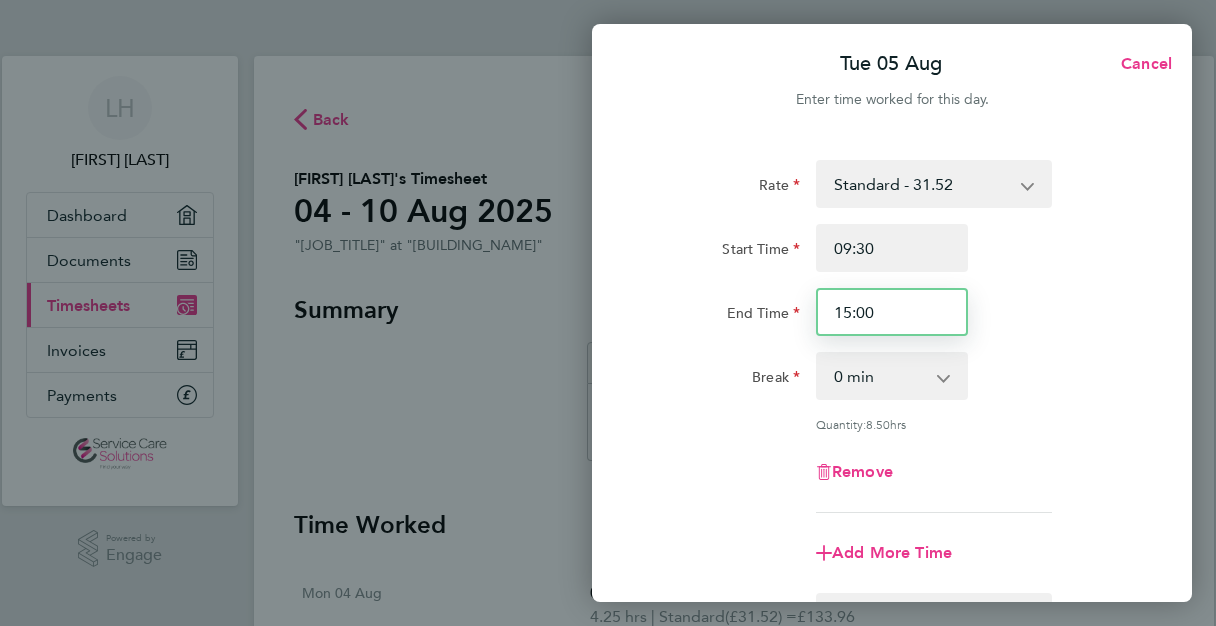 type on "15:00" 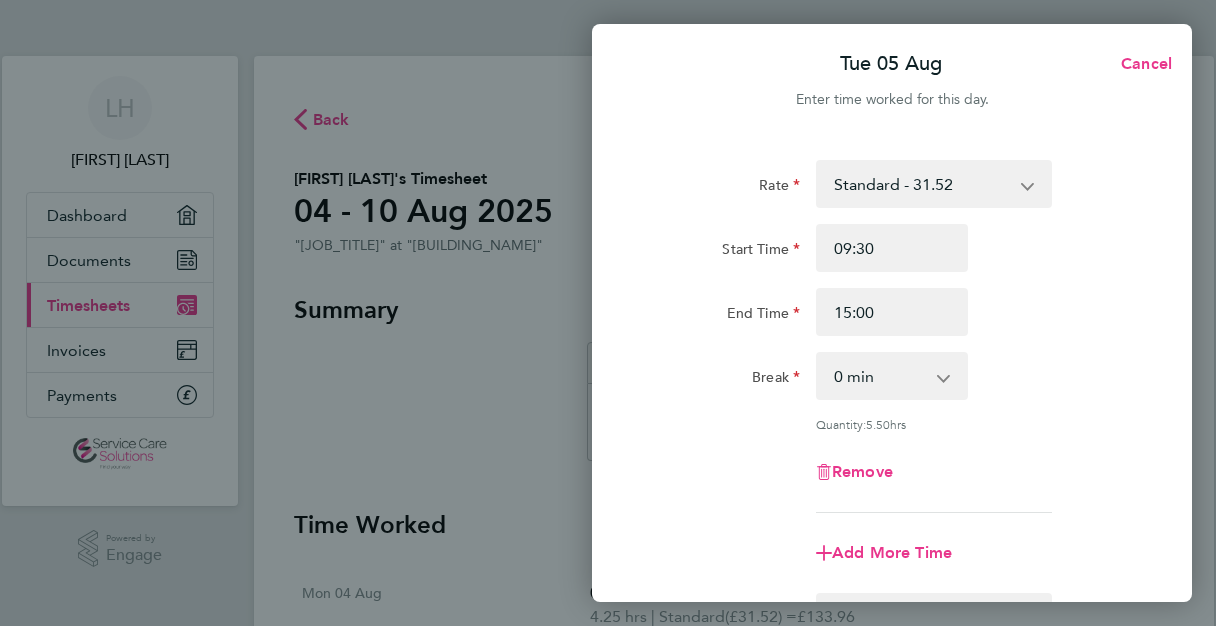 click 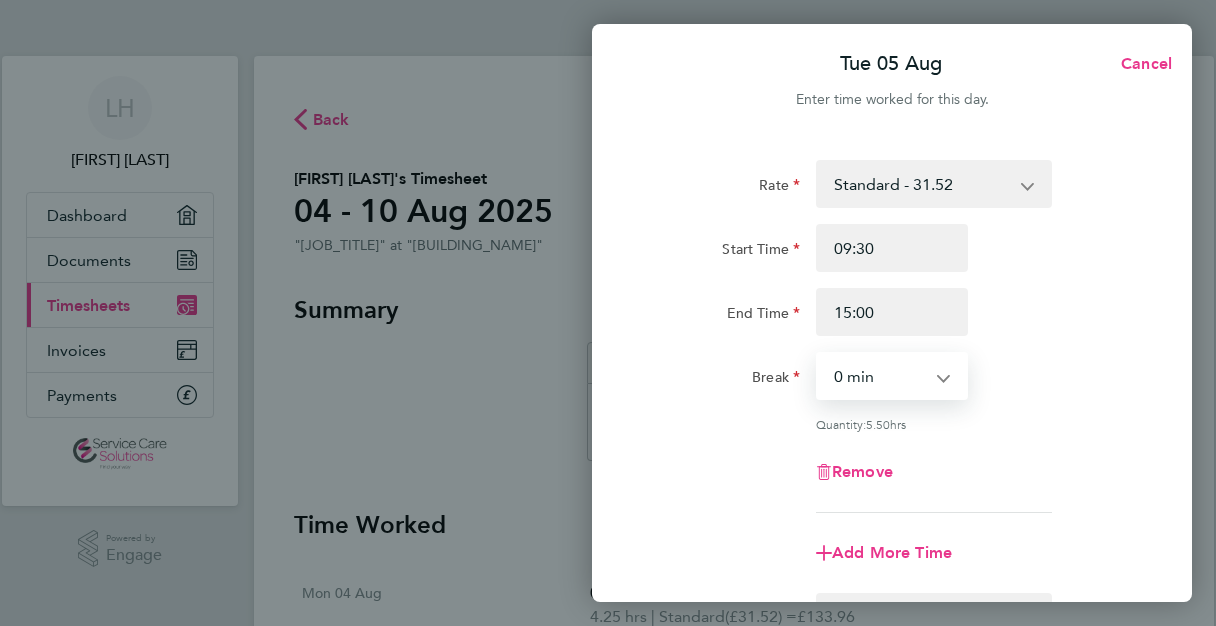 click on "0 min   15 min   30 min   45 min   60 min   75 min   90 min" at bounding box center [880, 376] 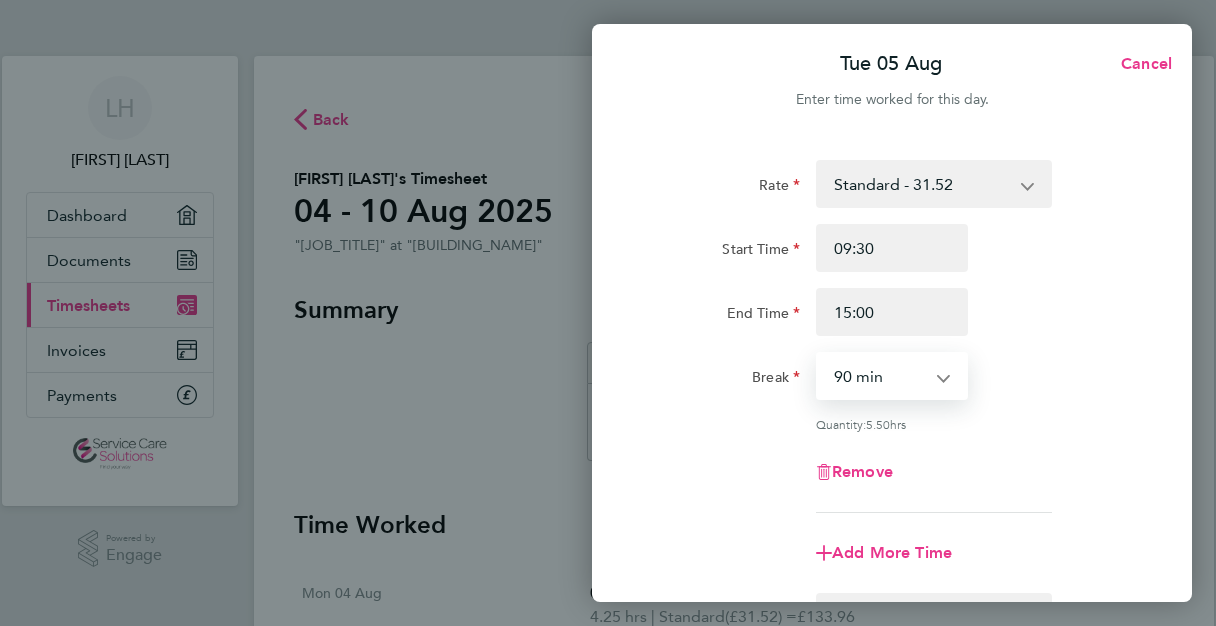 click on "0 min   15 min   30 min   45 min   60 min   75 min   90 min" at bounding box center [880, 376] 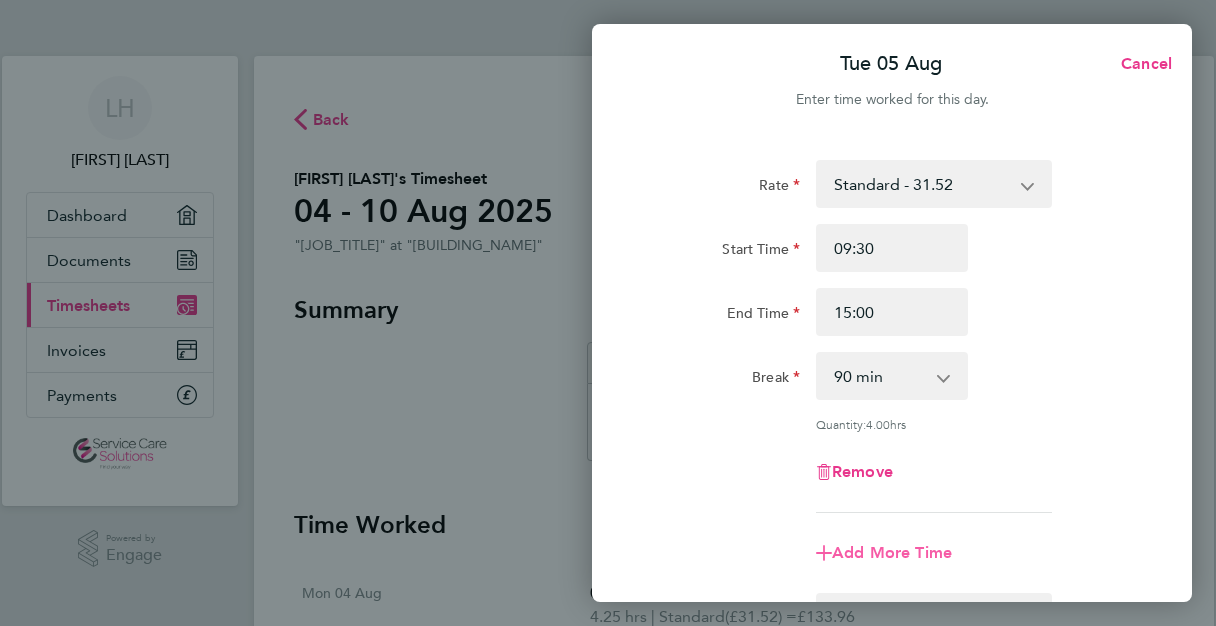 click on "Add More Time" 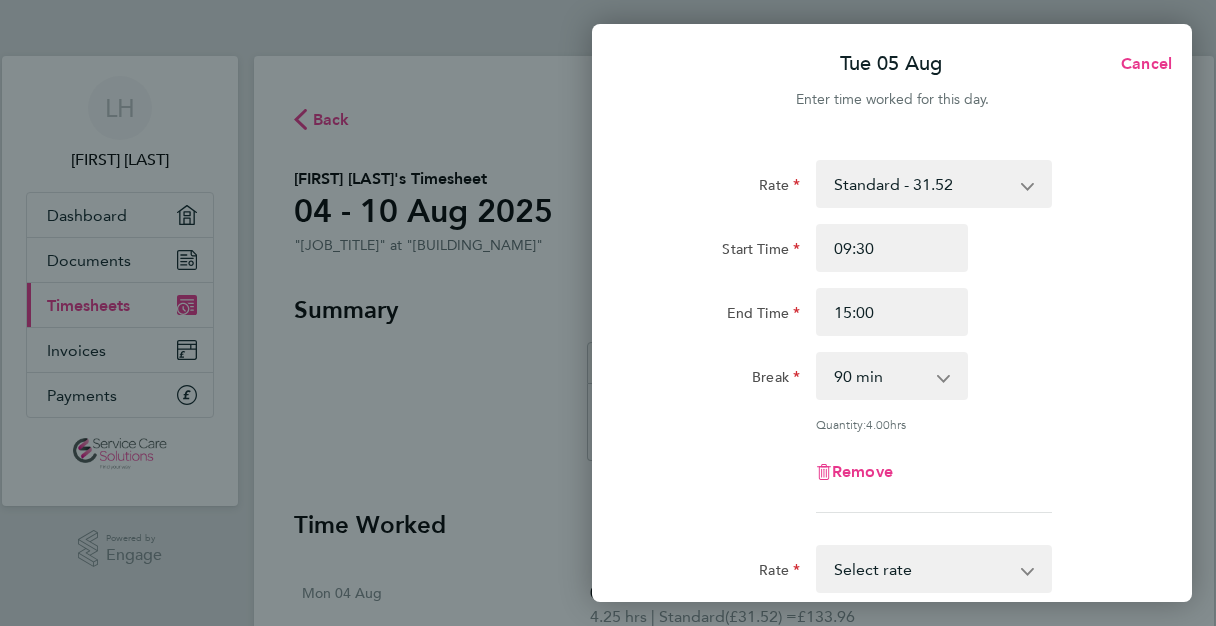 click on "Standard - 31.52   Select rate" at bounding box center [922, 569] 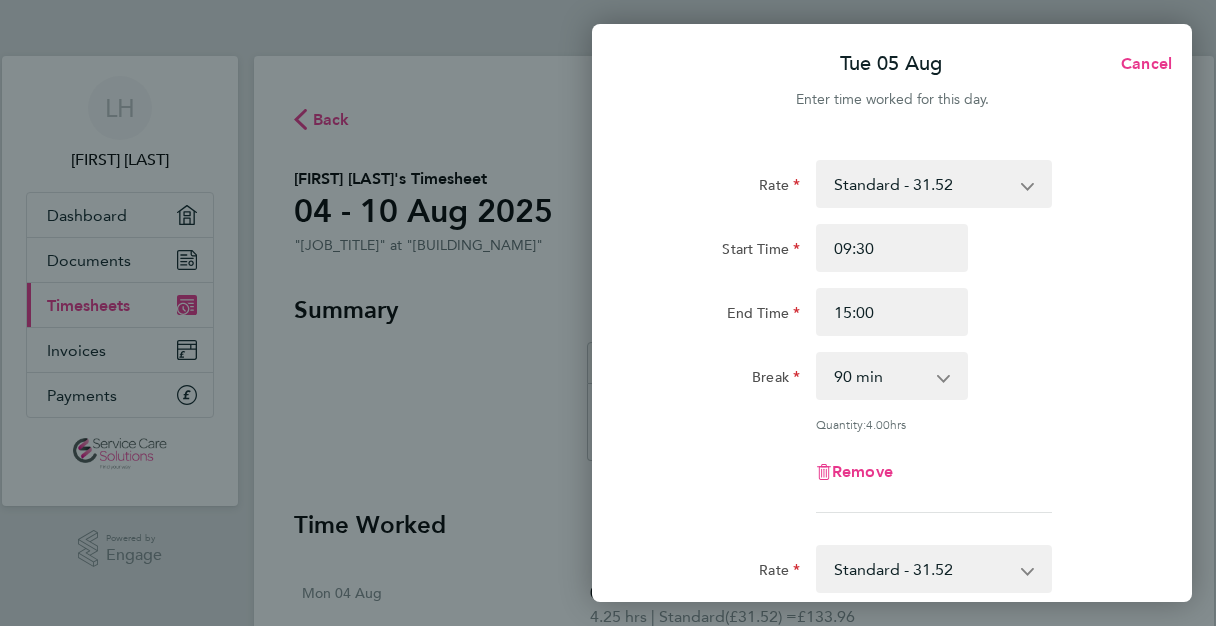 click on "Rate  Standard - [DECIMAL]
Start Time [TIME] End Time [TIME] Break  0 min   15 min   30 min   45 min   60 min   75 min   90 min
Quantity:  4.00  hrs
Remove" 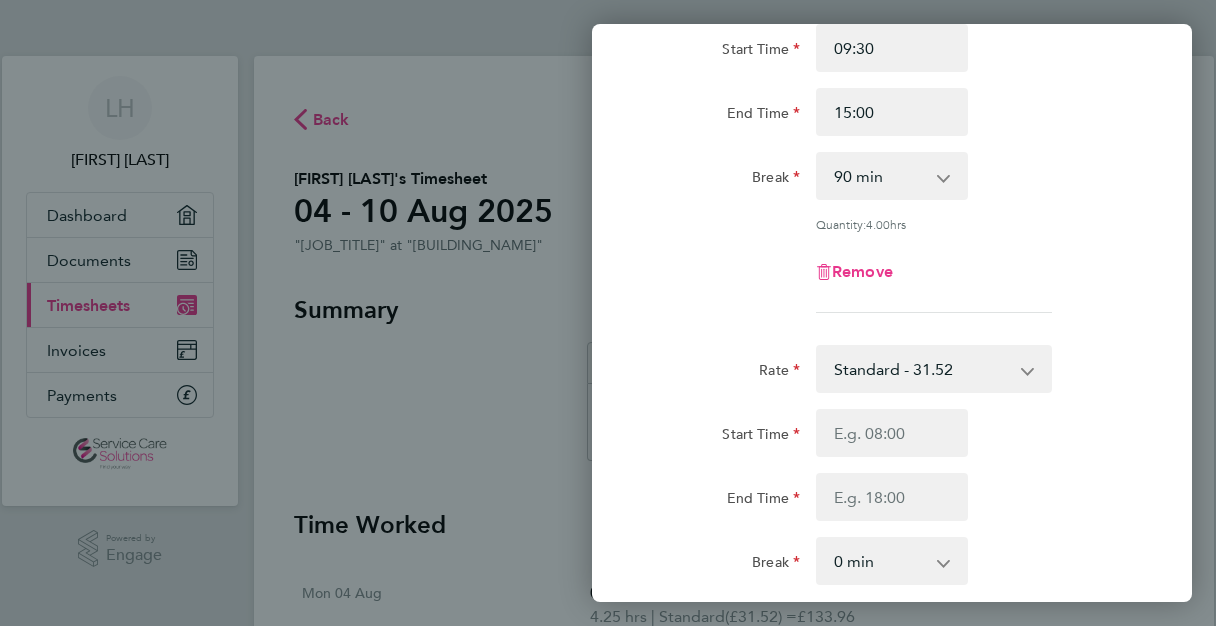 scroll, scrollTop: 160, scrollLeft: 0, axis: vertical 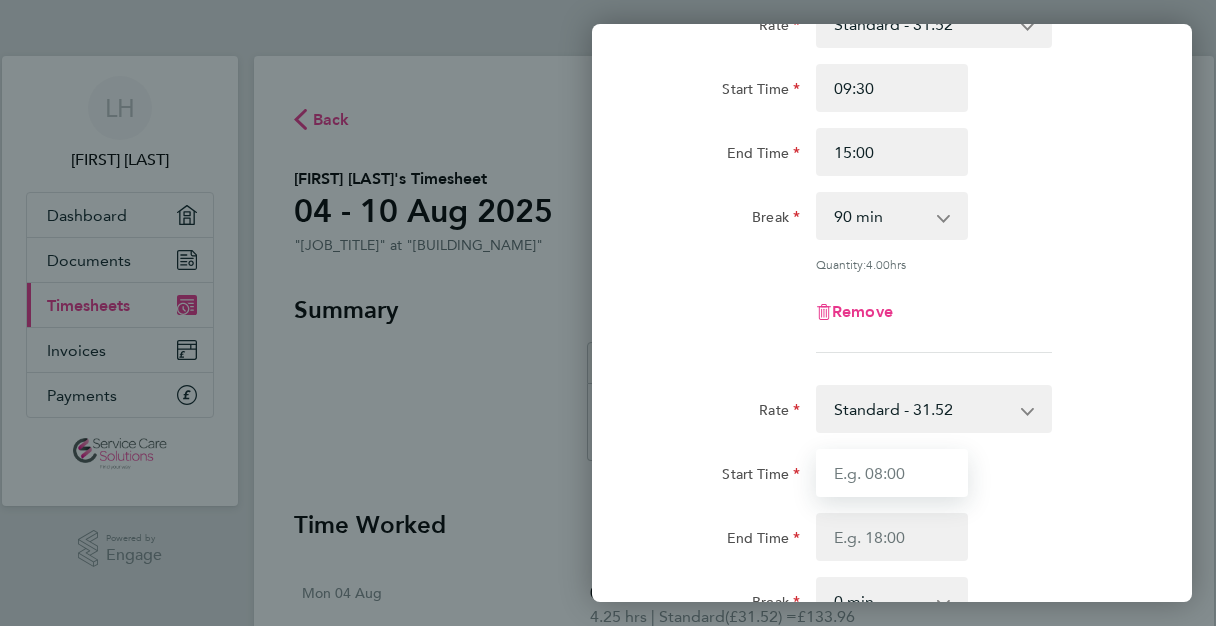 click on "Start Time" at bounding box center [892, 473] 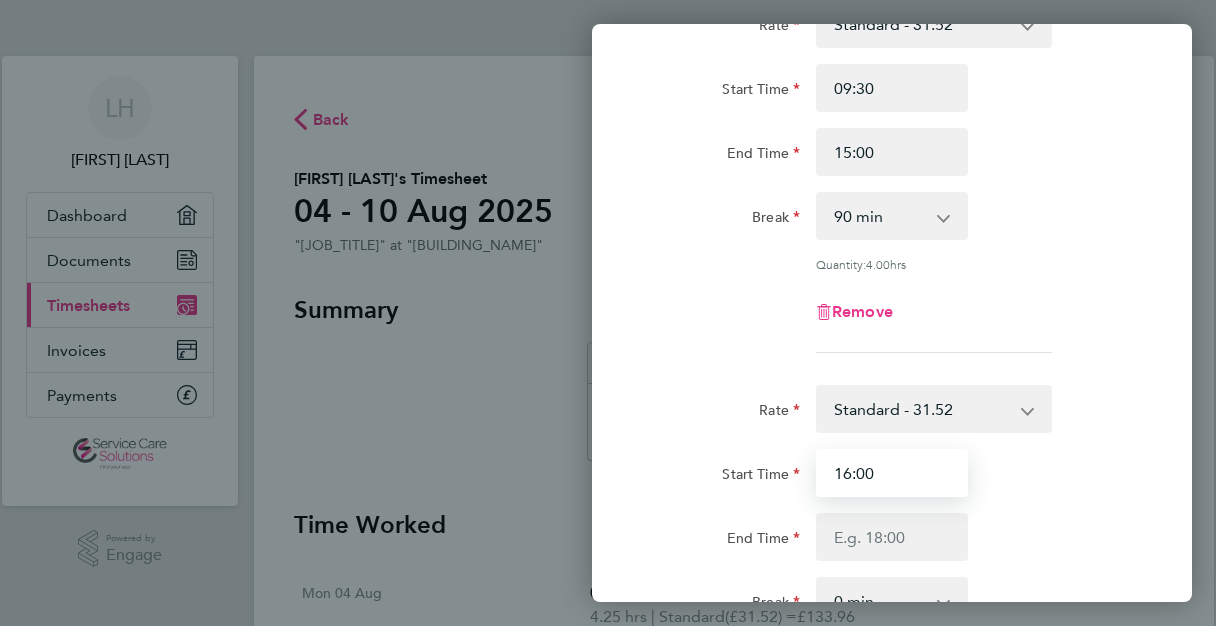 type on "16:00" 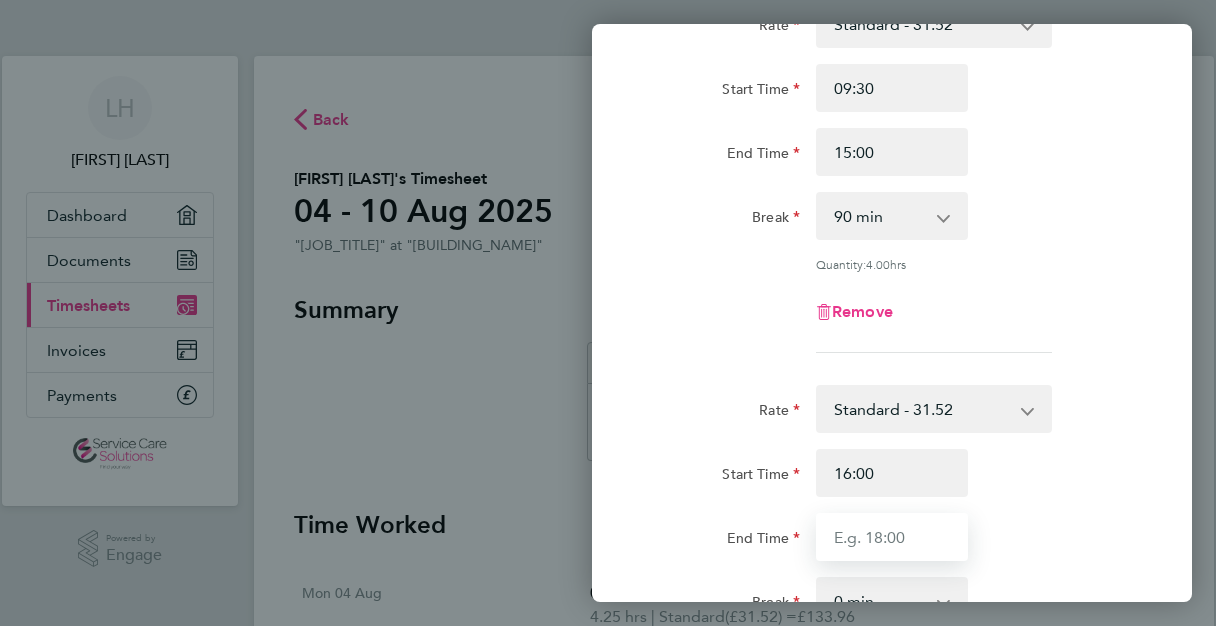 click on "End Time" at bounding box center [892, 537] 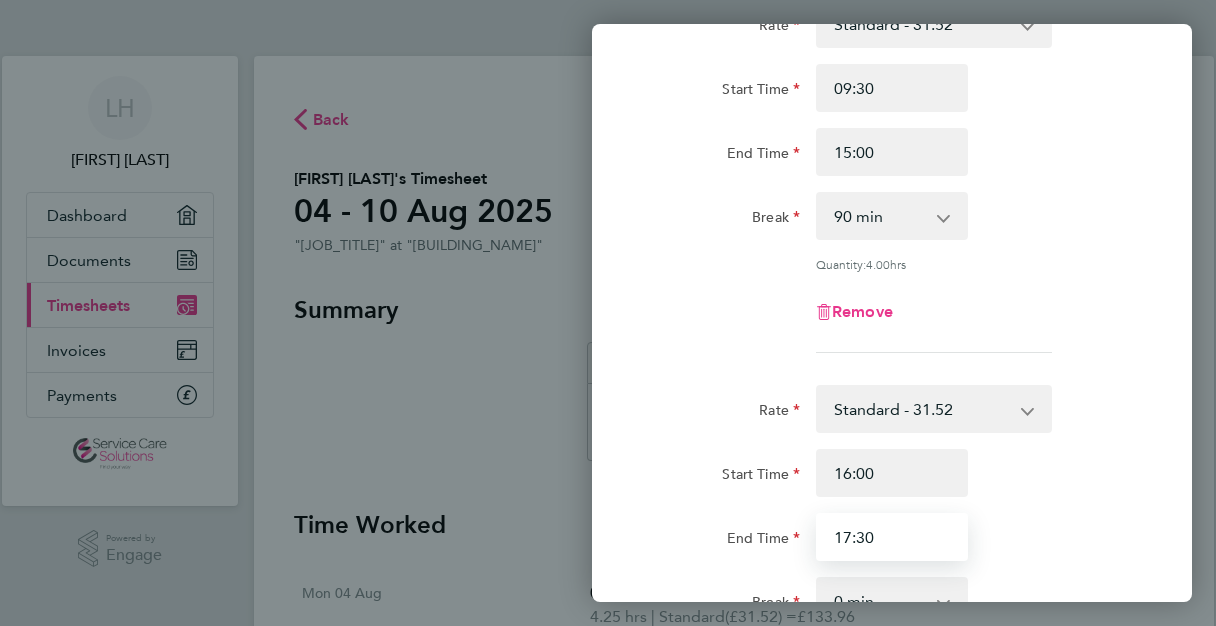 type on "17:30" 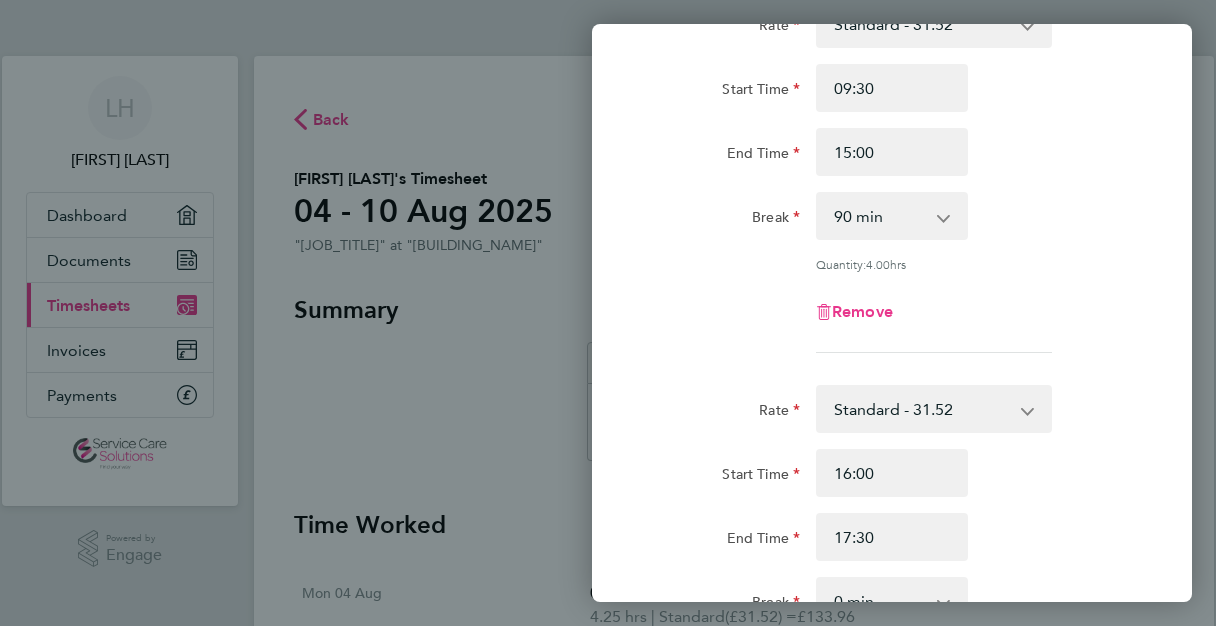 click on "Rate  Standard - [DECIMAL]
Start Time [TIME] End Time [TIME] Break  0 min   15 min   30 min   45 min   60 min   75 min   90 min
Remove" 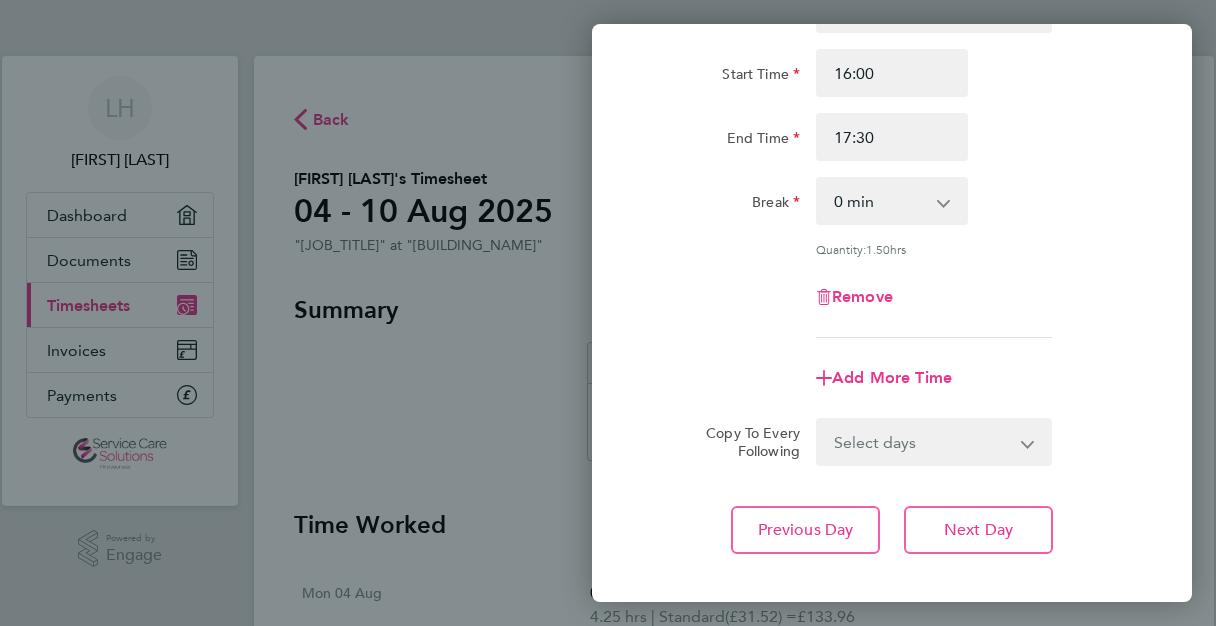 scroll, scrollTop: 600, scrollLeft: 0, axis: vertical 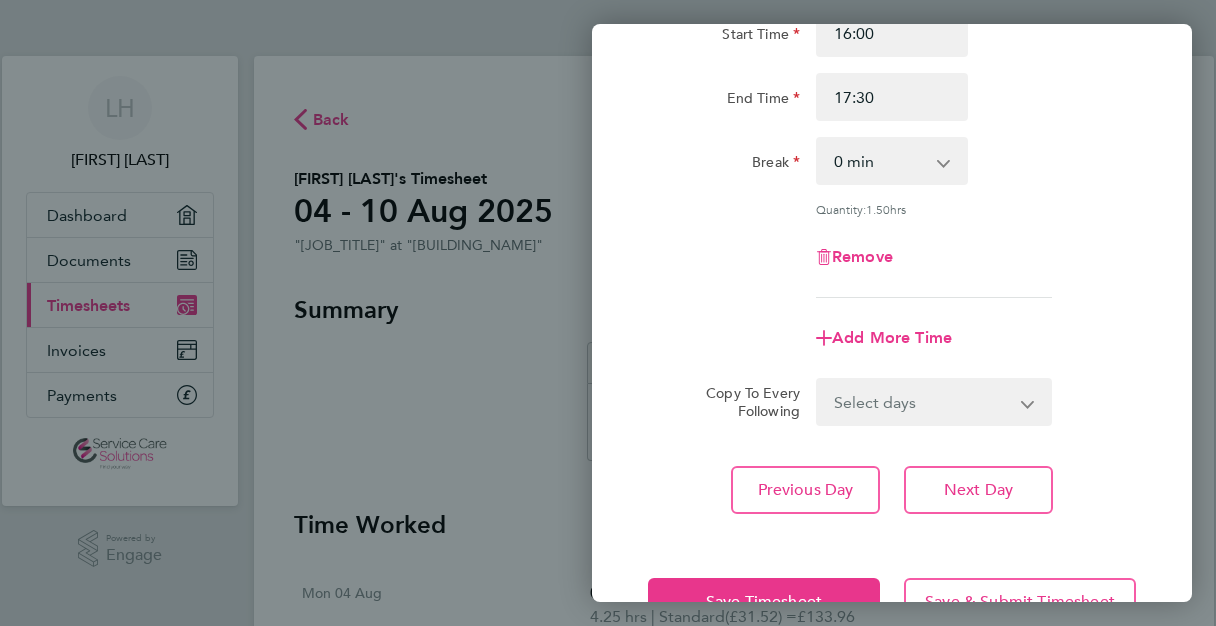 click on "Add More Time" 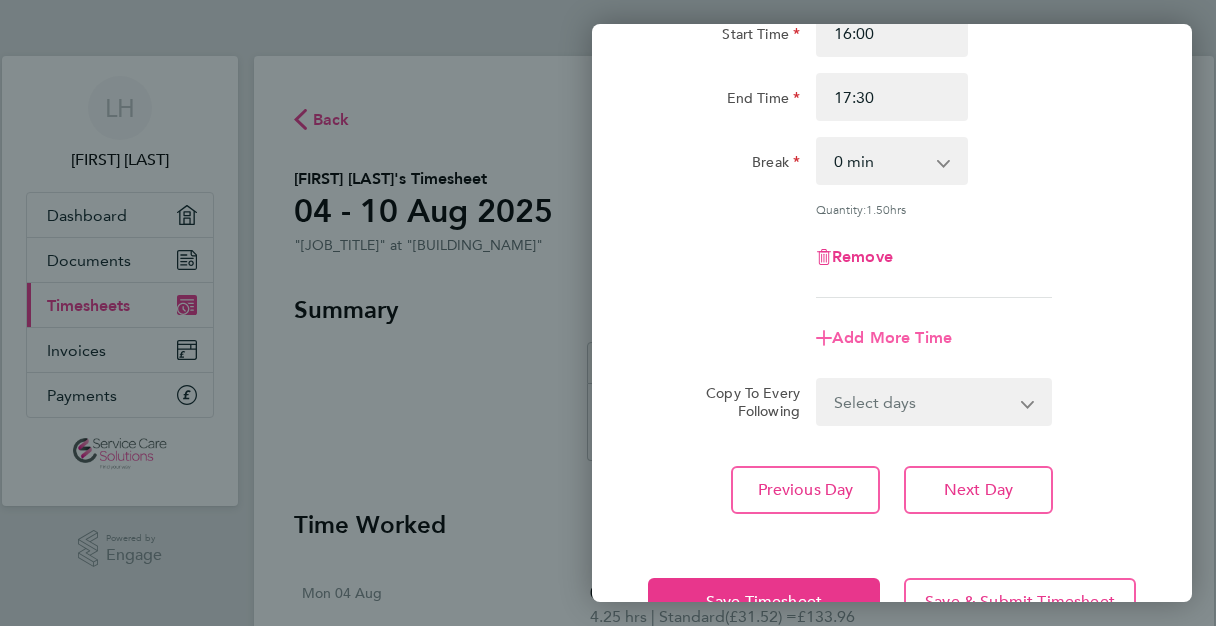 click on "Add More Time" 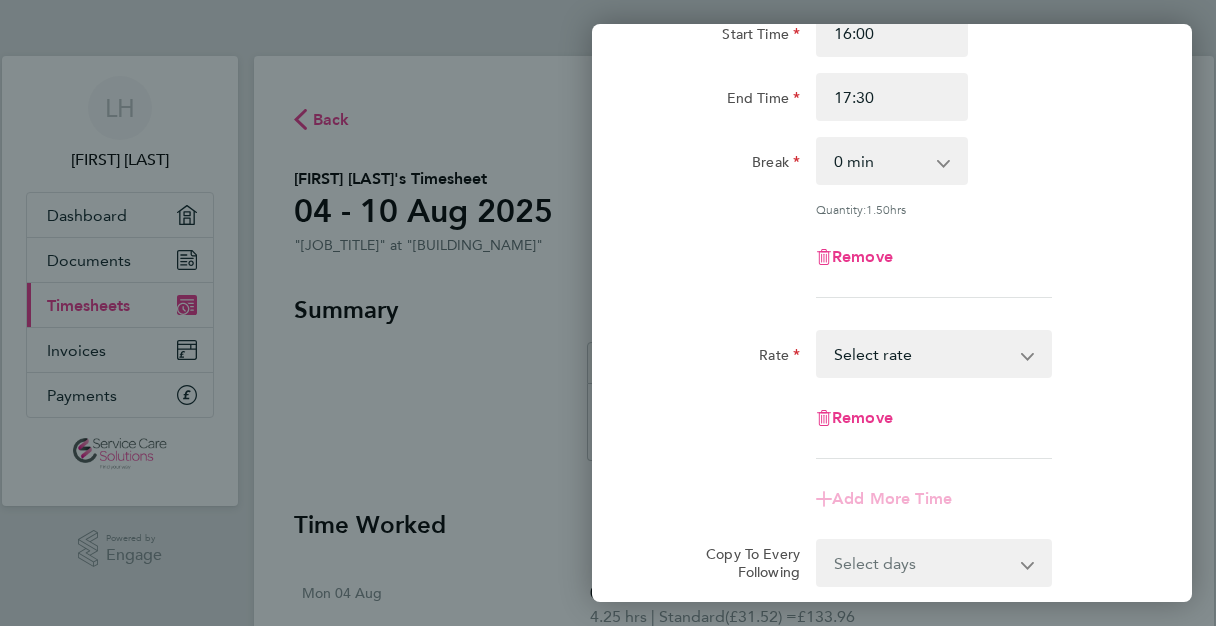 click on "Standard - 31.52   Select rate" at bounding box center [922, 354] 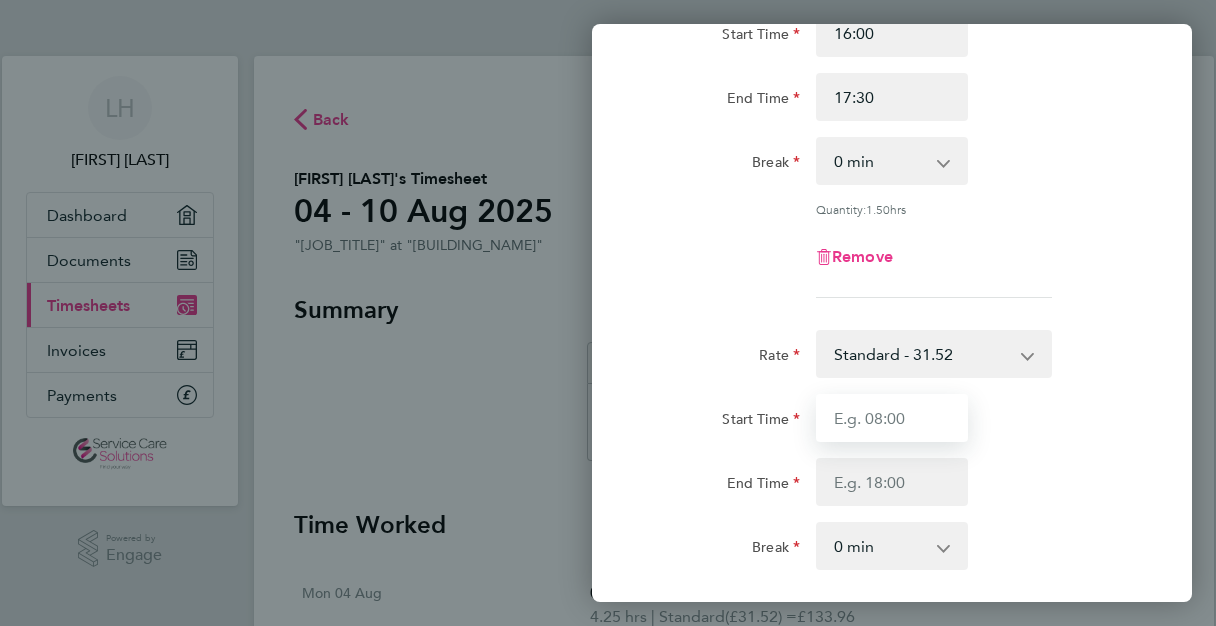 click on "Start Time" at bounding box center (892, 418) 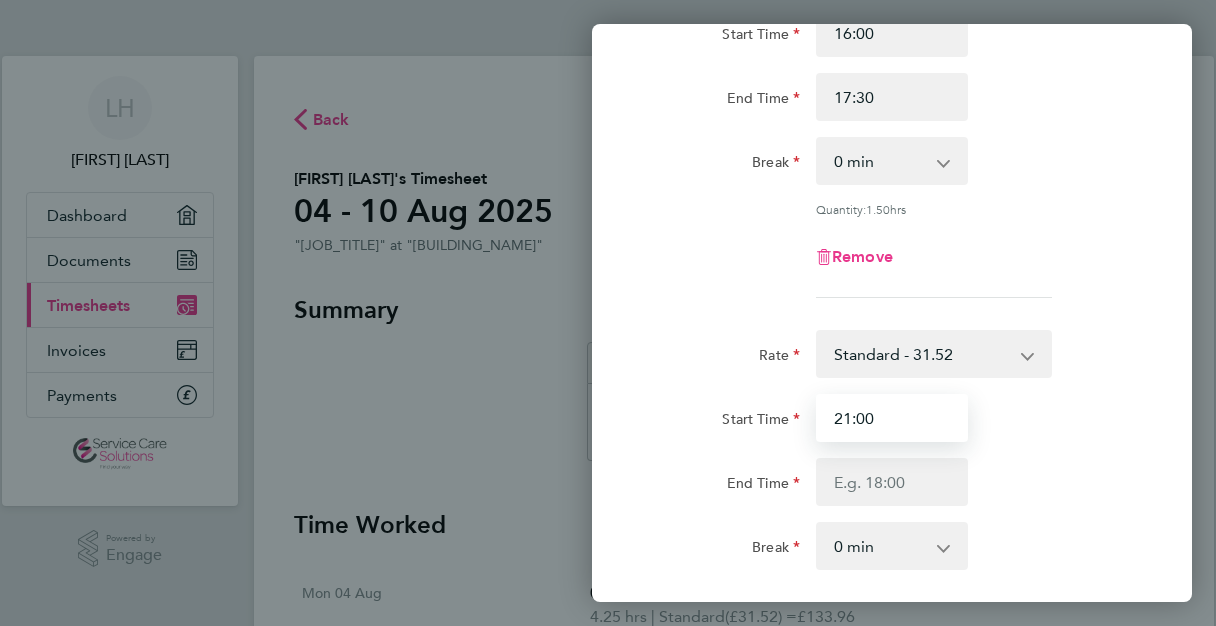 type on "21:00" 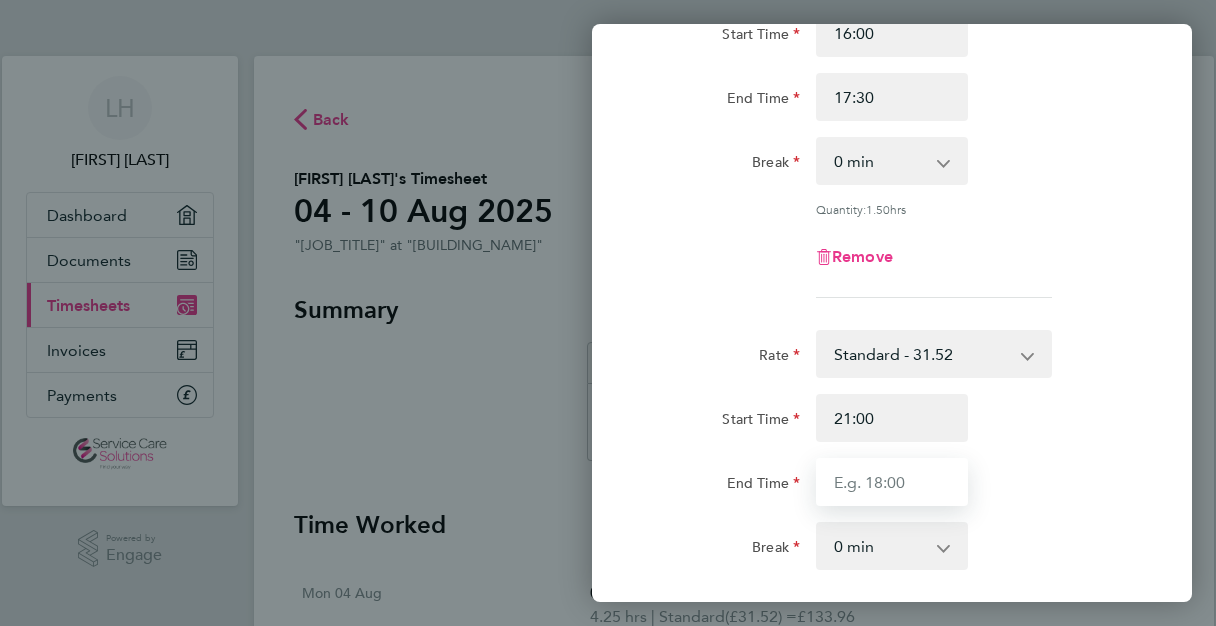 click on "End Time" at bounding box center [892, 482] 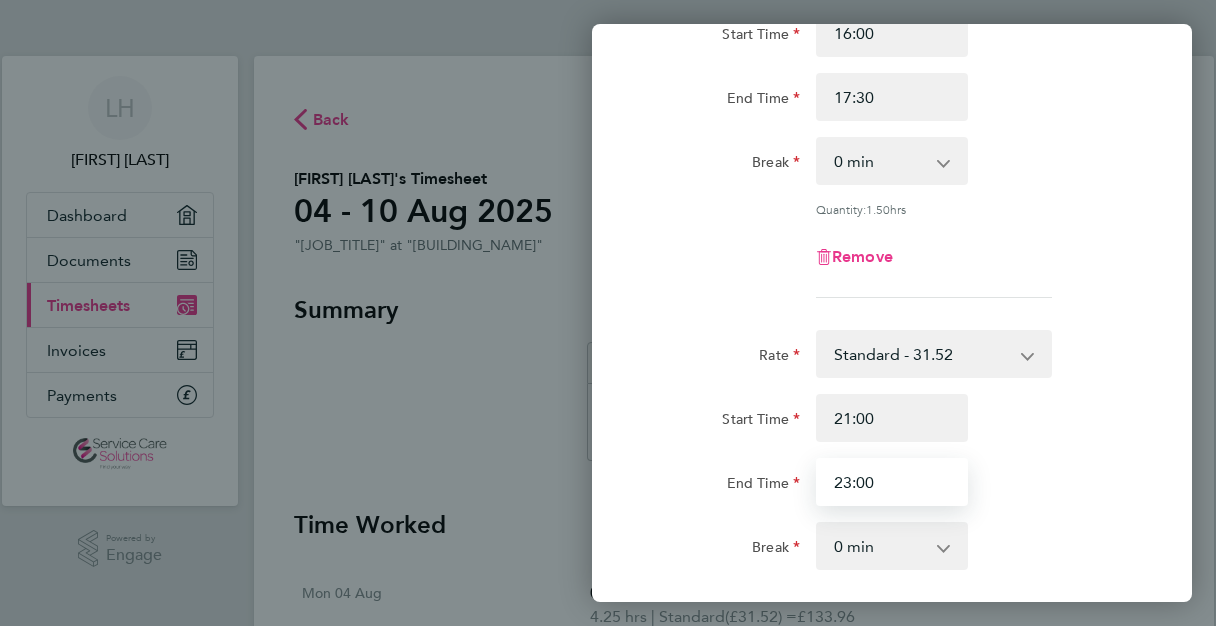 click on "23:00" at bounding box center [892, 482] 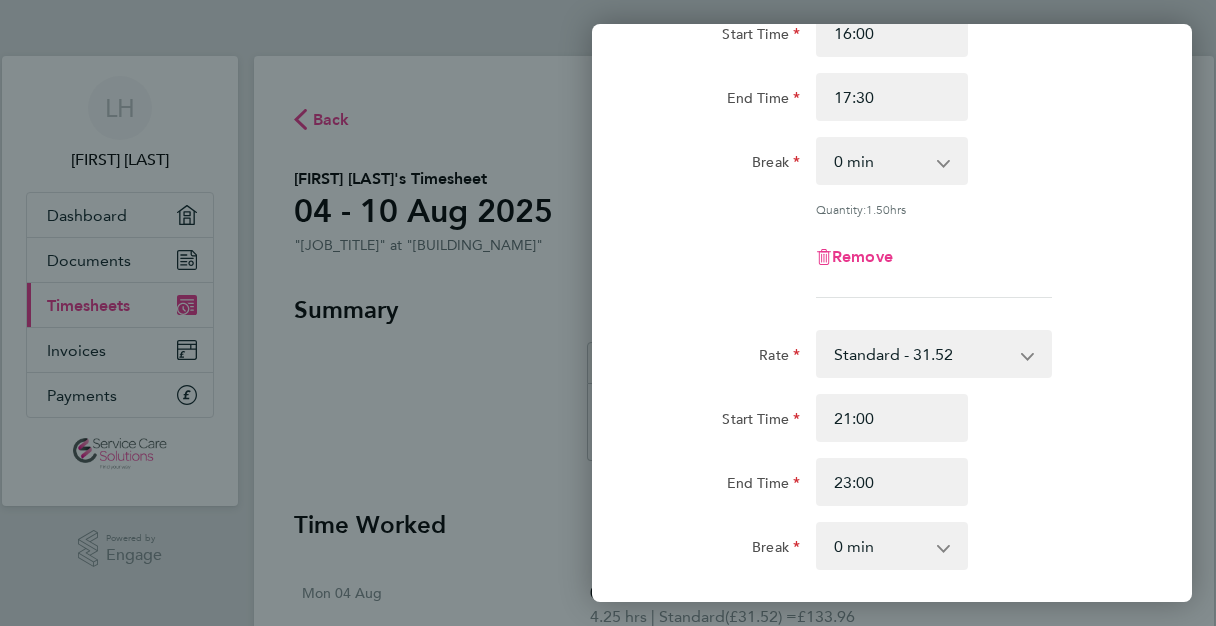 click on "End Time 23:00" 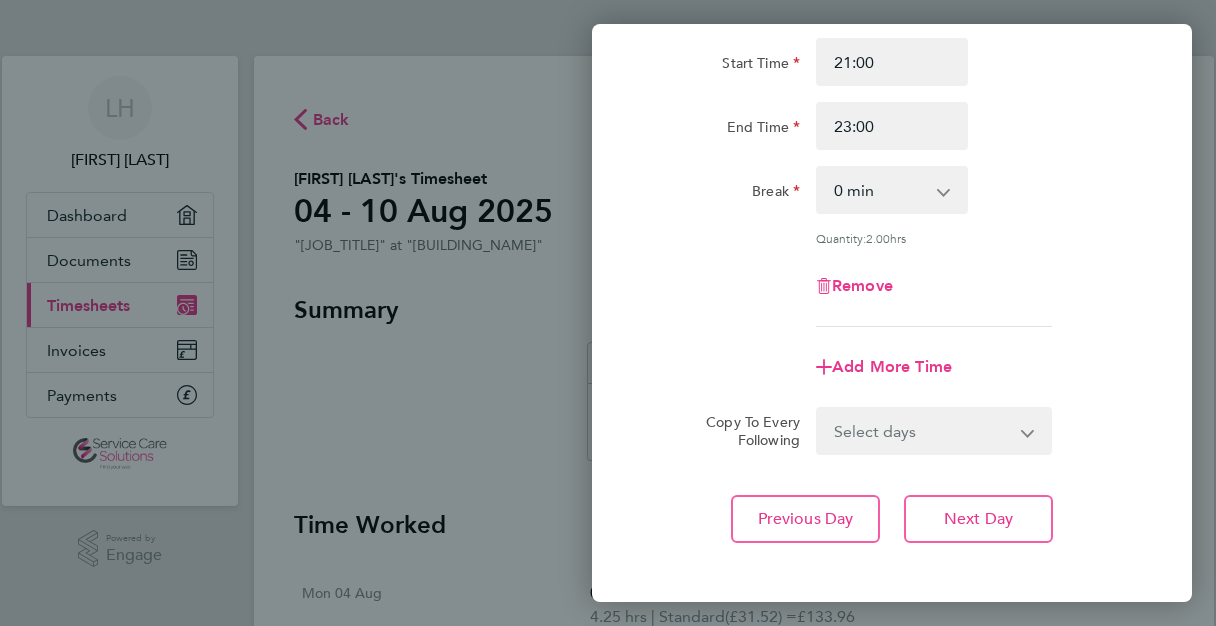 scroll, scrollTop: 960, scrollLeft: 0, axis: vertical 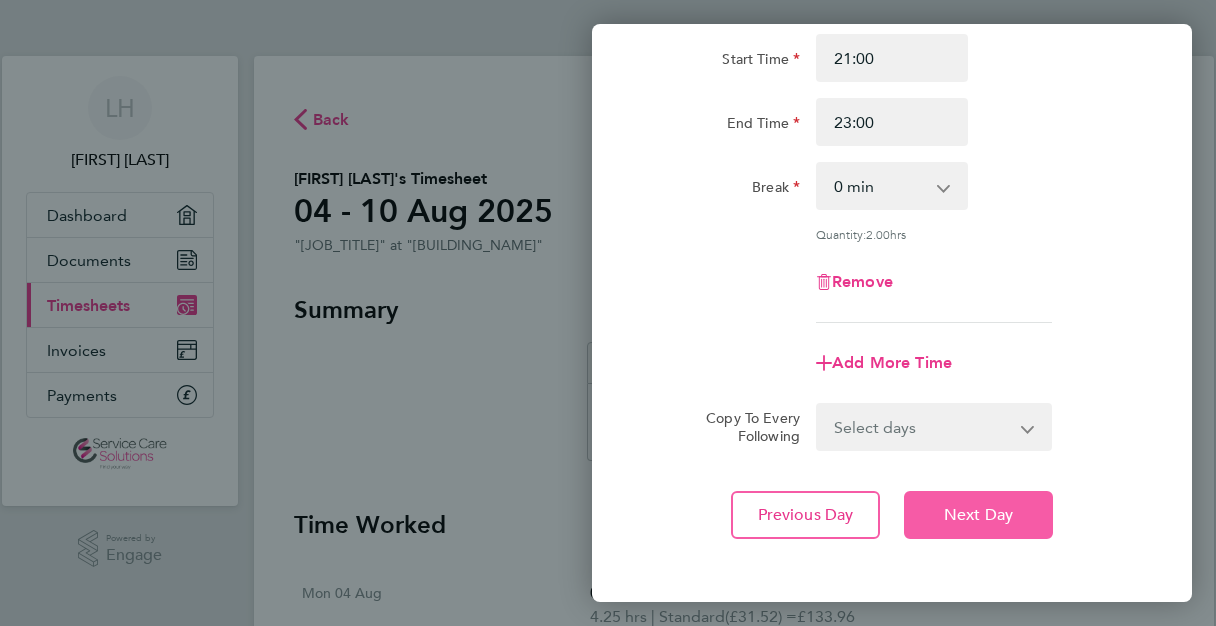 click on "Next Day" 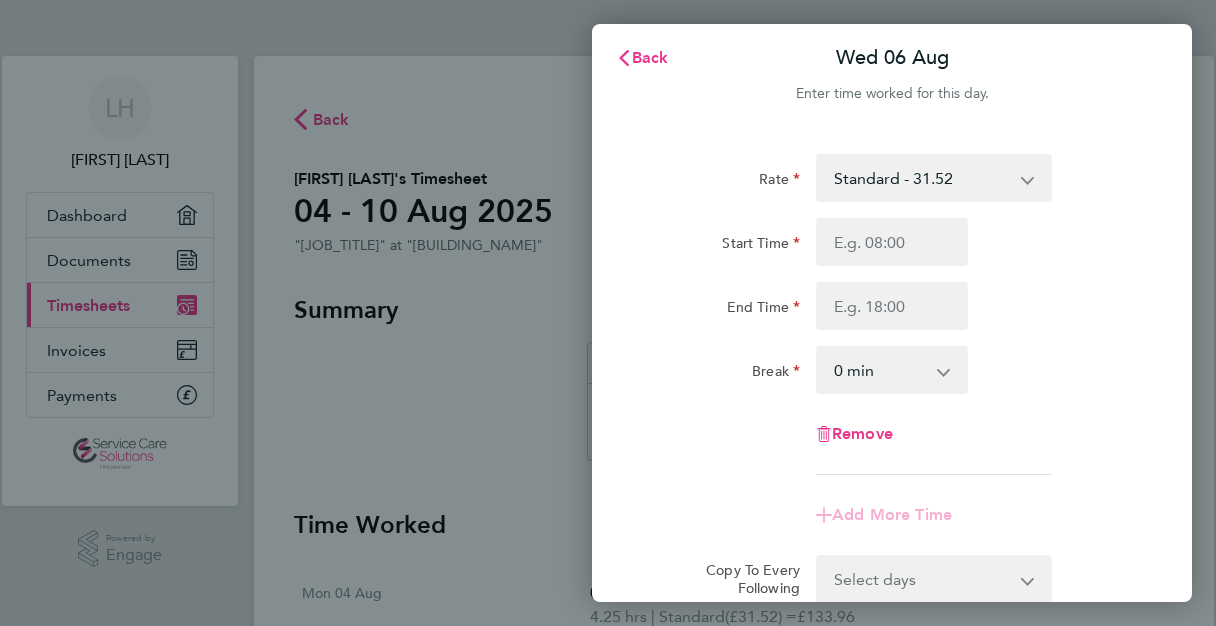scroll, scrollTop: 0, scrollLeft: 0, axis: both 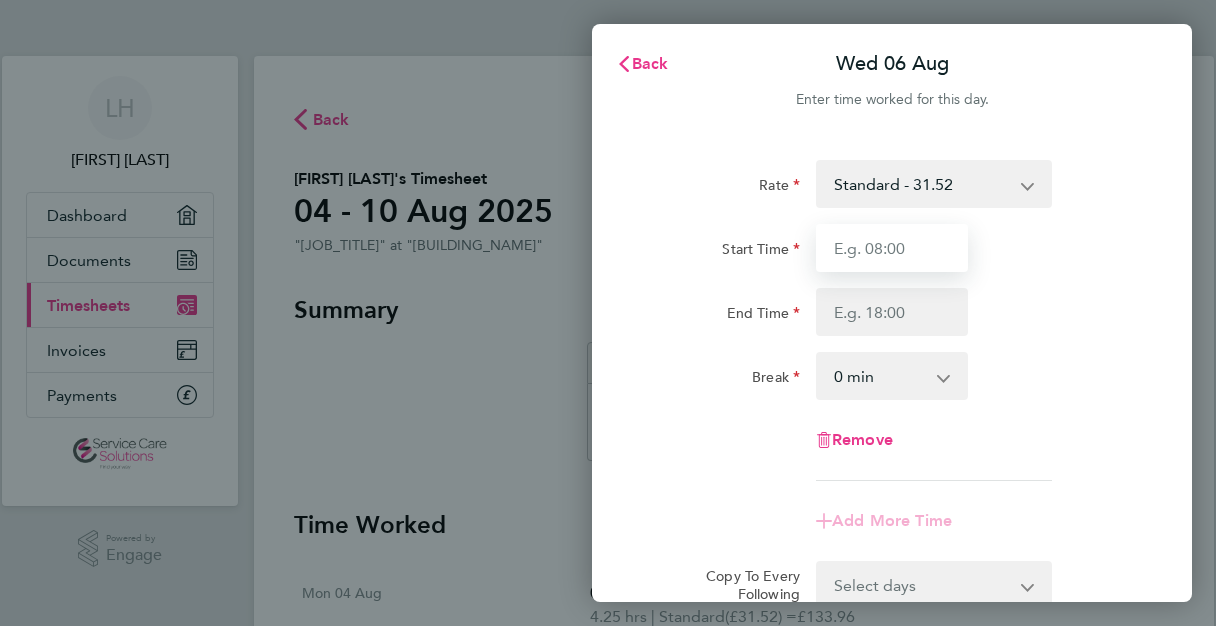 click on "Start Time" at bounding box center [892, 248] 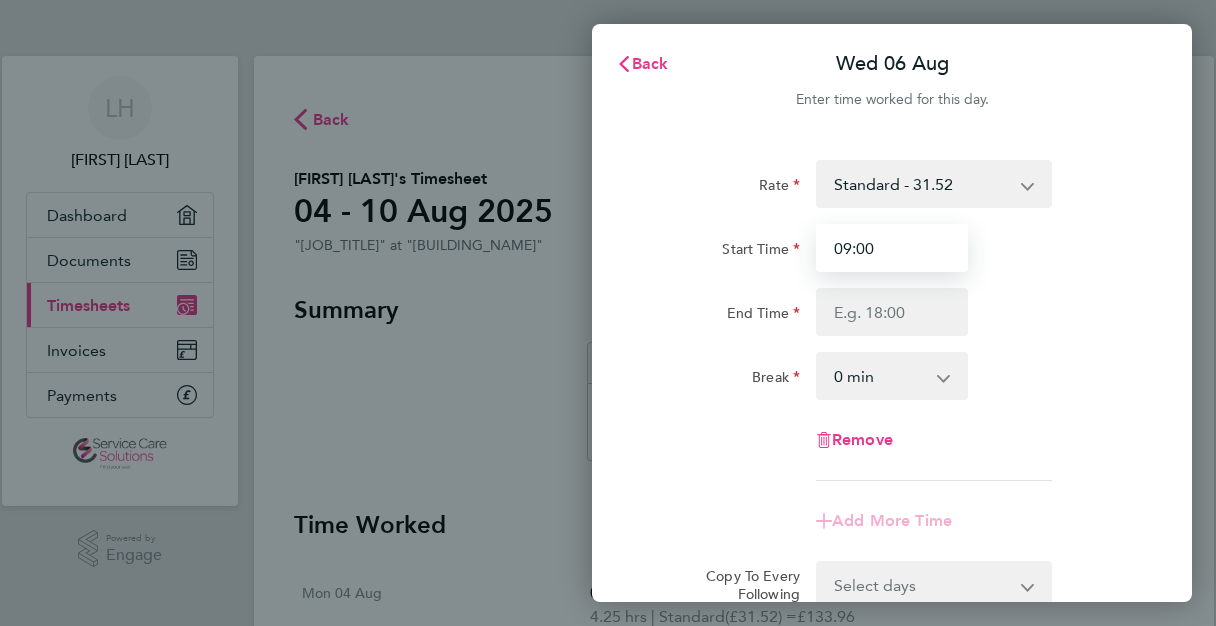 type on "09:00" 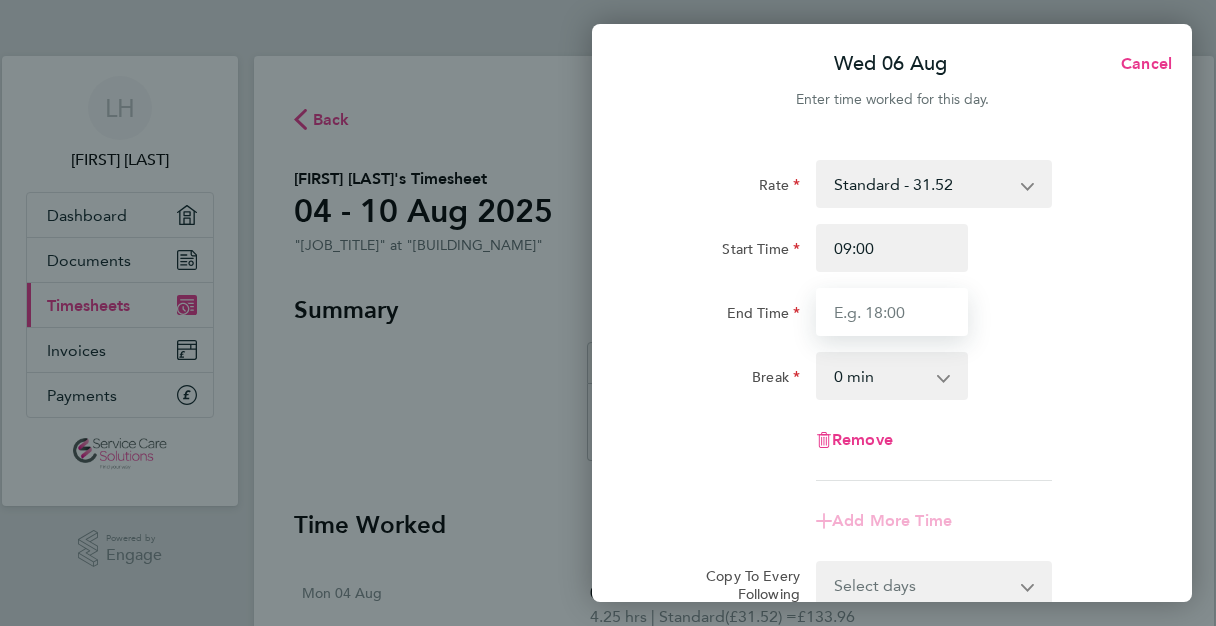 click on "End Time" at bounding box center [892, 312] 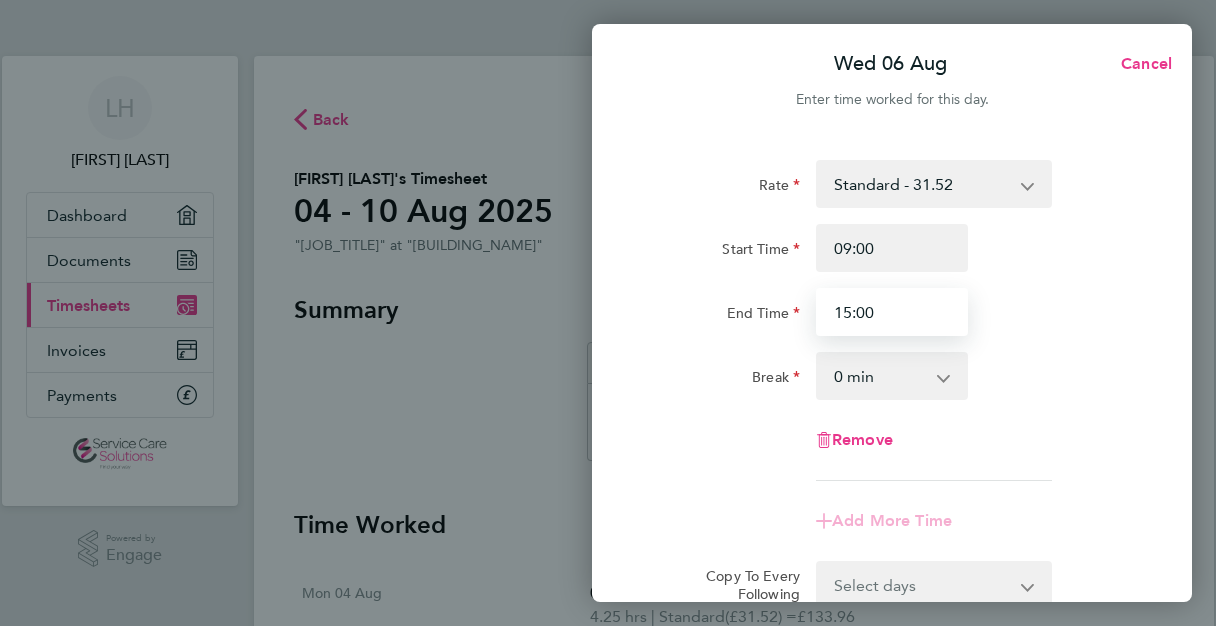 type on "15:00" 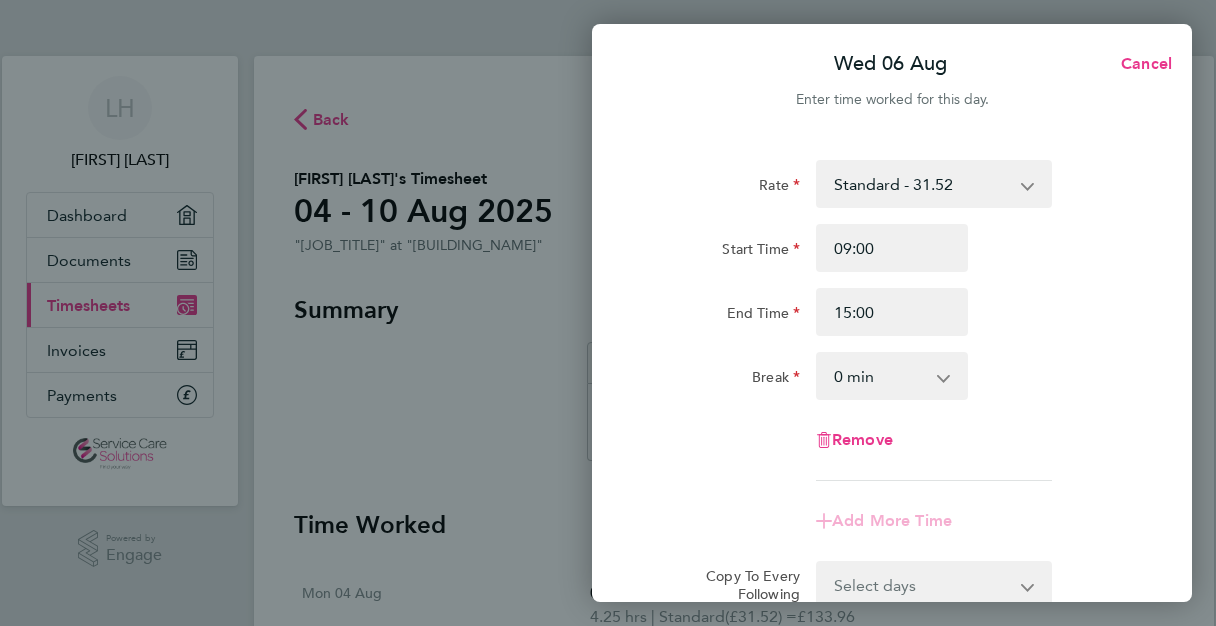 click on "0 min   15 min   30 min   45 min   60 min   75 min   90 min" at bounding box center (880, 376) 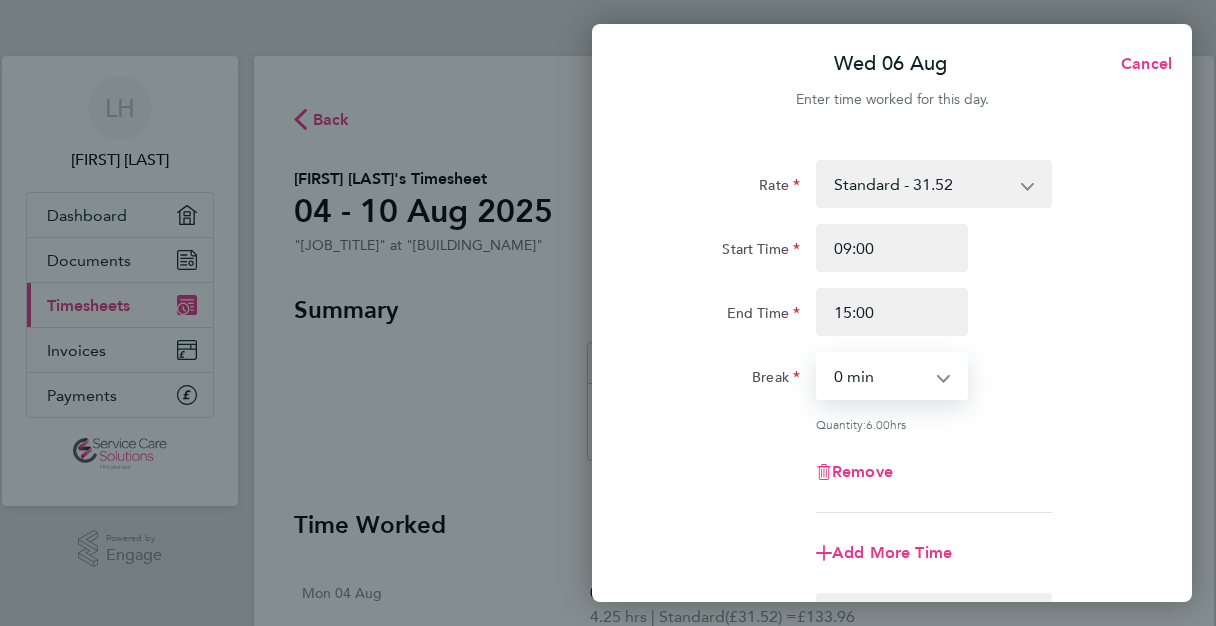 click on "Rate  Standard - [DECIMAL]
Start Time [TIME] End Time [TIME] Break  0 min   15 min   30 min   45 min   60 min   75 min   90 min
Quantity:  6.00  hrs
Remove
Add More Time" 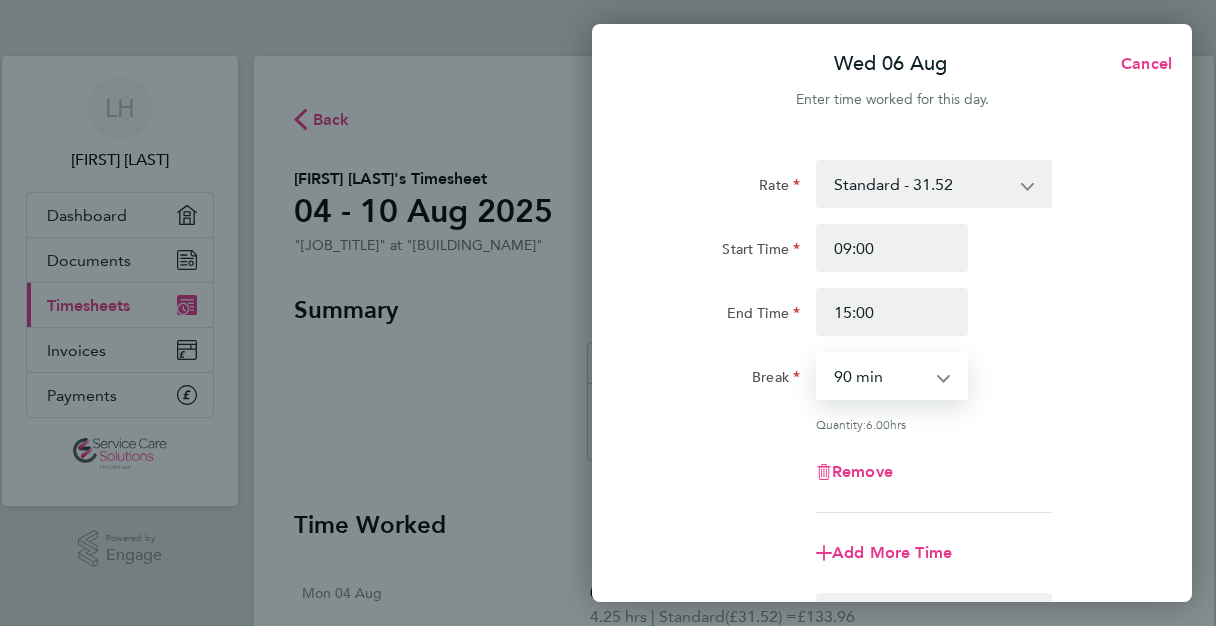 click on "0 min   15 min   30 min   45 min   60 min   75 min   90 min" at bounding box center (880, 376) 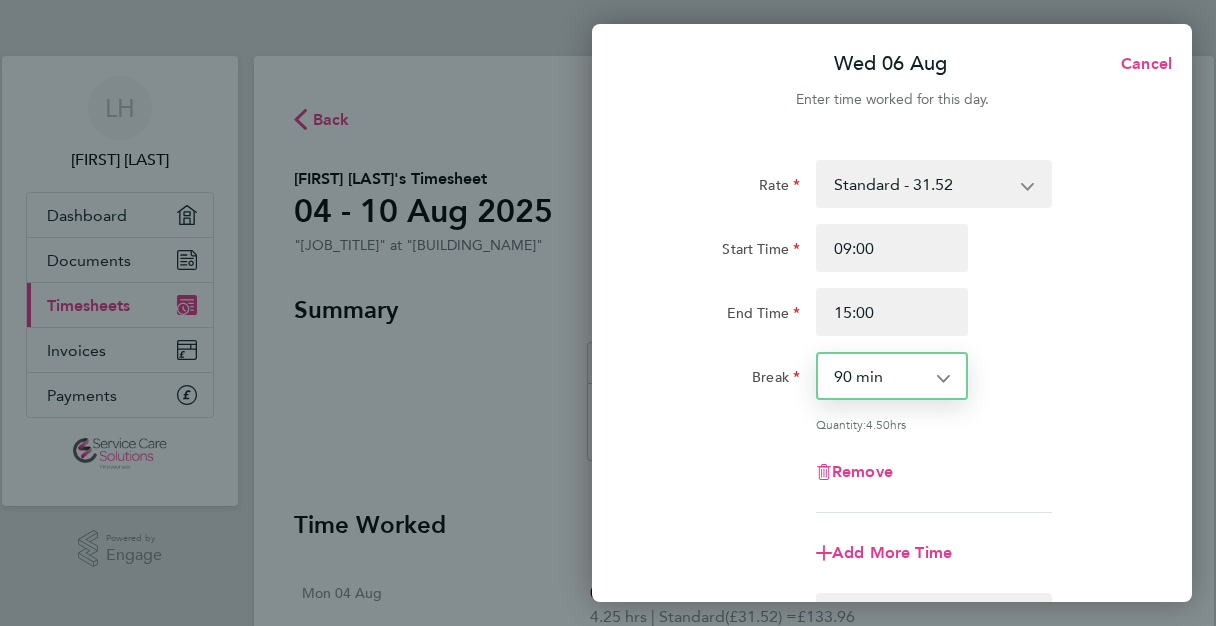 click on "Remove" 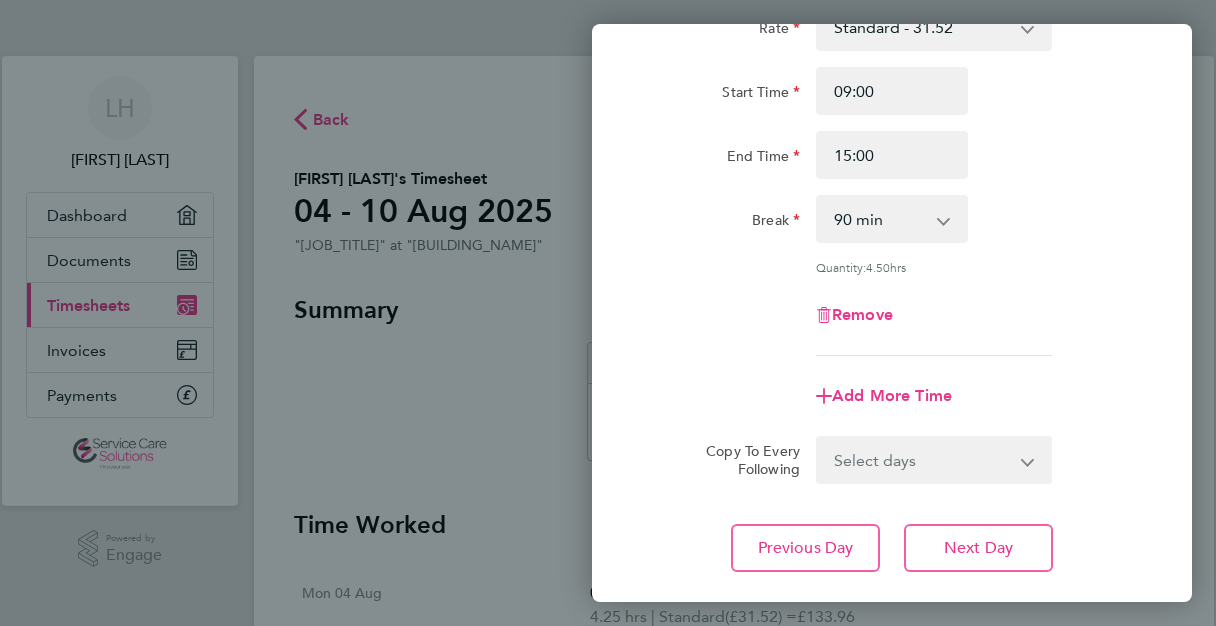 scroll, scrollTop: 160, scrollLeft: 0, axis: vertical 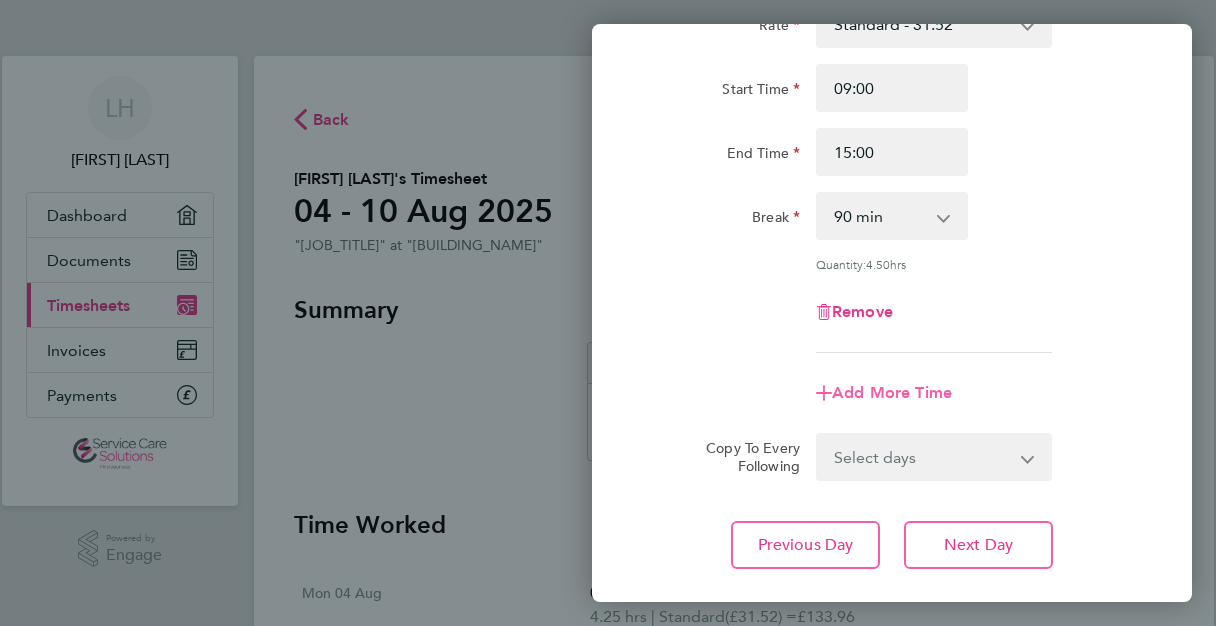 click on "Add More Time" 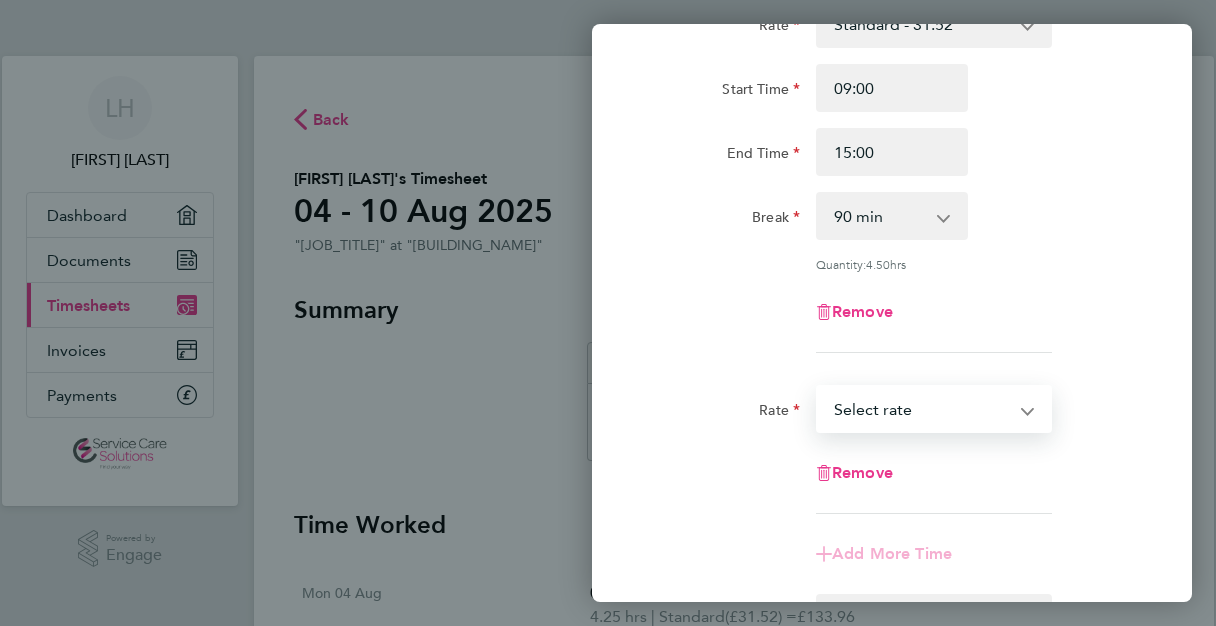 click on "Standard - 31.52   Select rate" at bounding box center (922, 409) 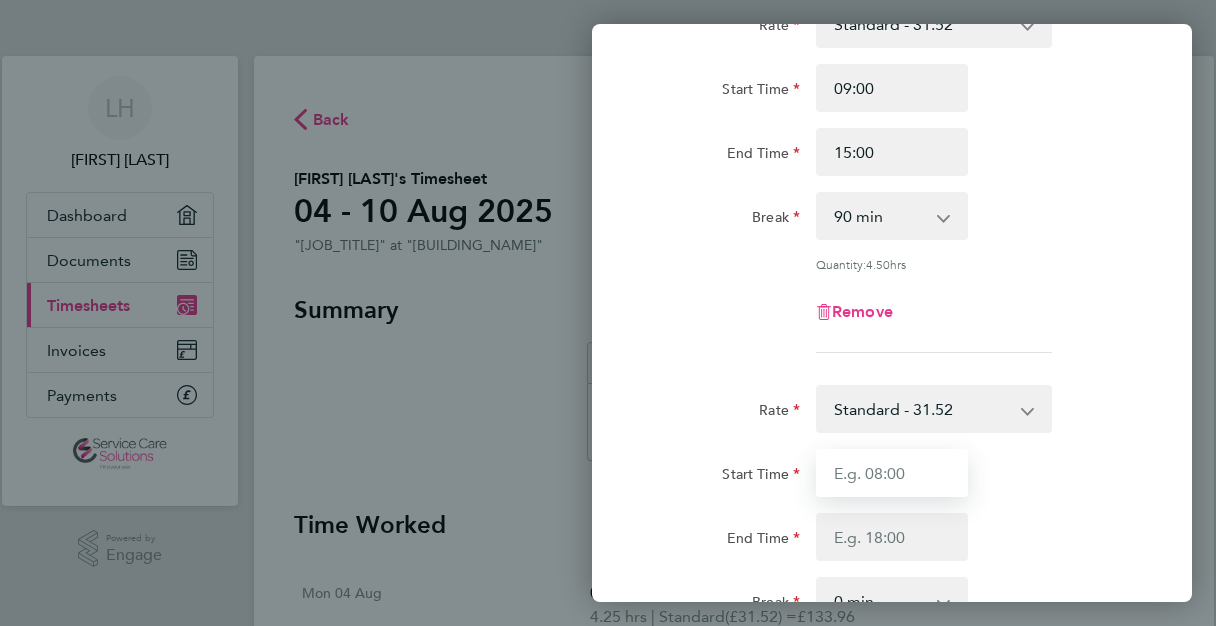 click on "Start Time" at bounding box center [892, 473] 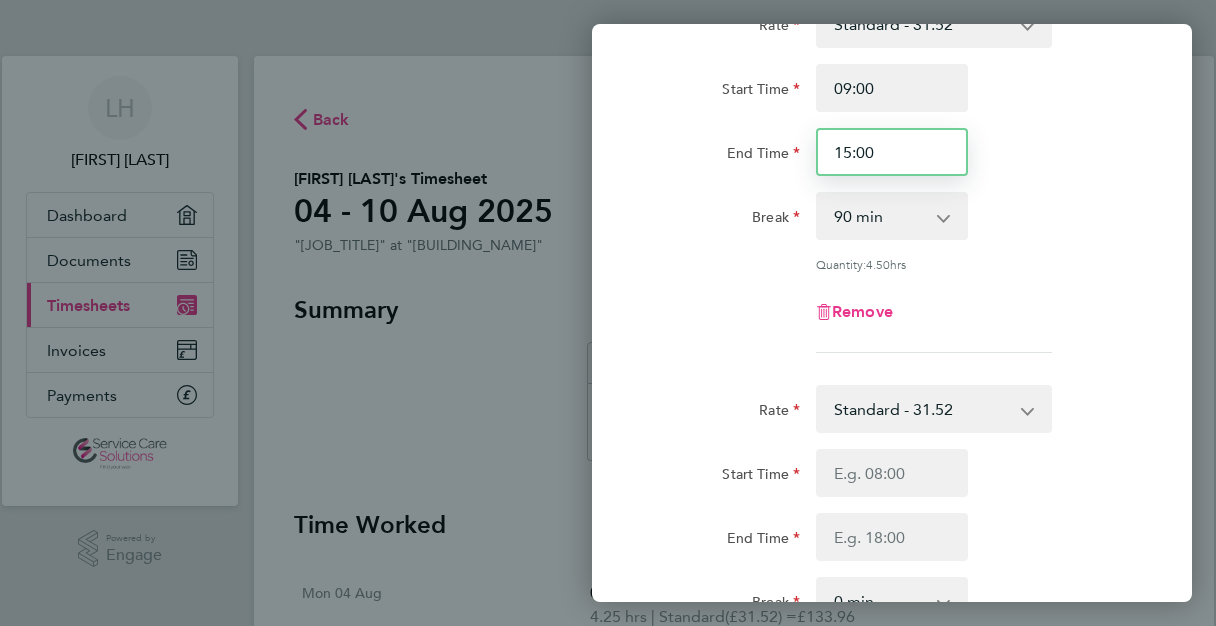 click on "15:00" at bounding box center (892, 152) 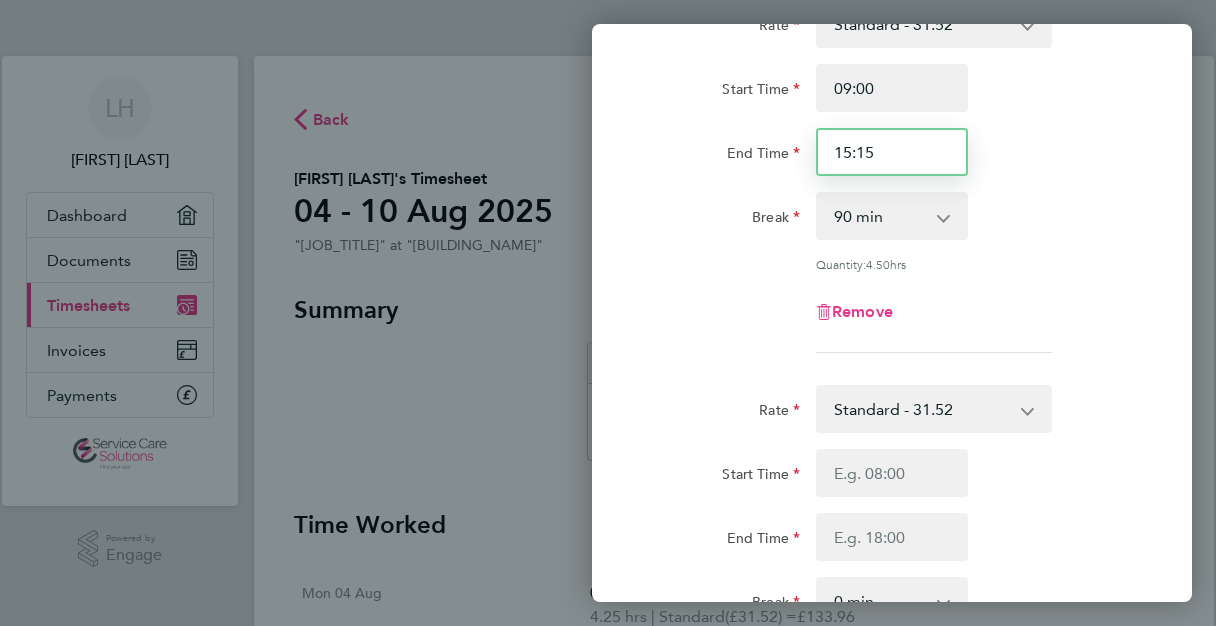 type on "15:15" 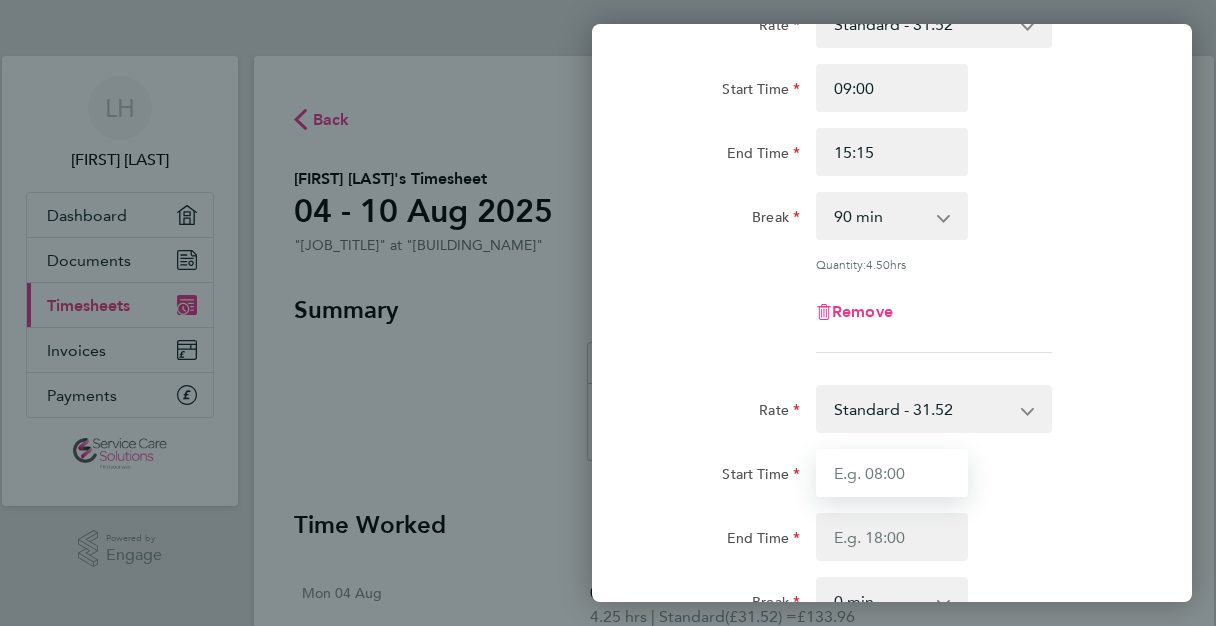 click on "Start Time" at bounding box center [892, 473] 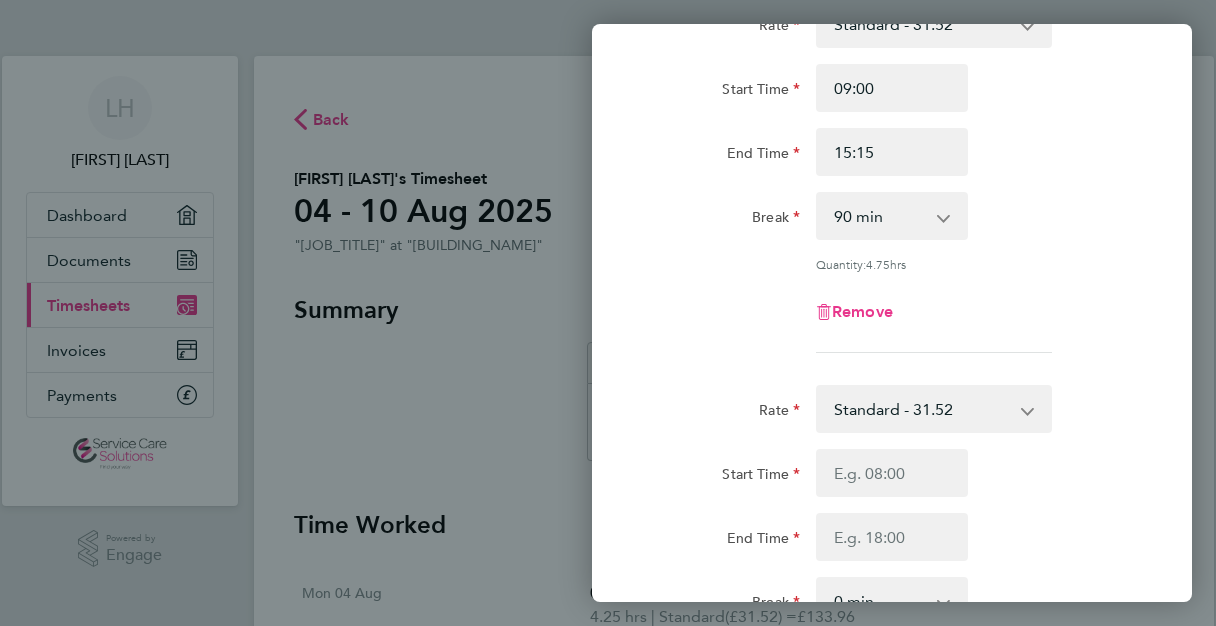 click on "Wed 06 Aug  Cancel  Enter time worked for this day.  Rate  Standard - [DECIMAL]
Start Time [TIME] End Time [TIME] Break  0 min   15 min   30 min   45 min   60 min   75 min   90 min
Quantity:  4.75  hrs
Remove  Rate  Standard - [DECIMAL]
Start Time End Time Break  0 min   15 min   30 min   45 min   60 min   75 min   90 min
Remove
Add More Time  Copy To Every Following  Select days   Day   Weekday (Mon-Fri)   Weekend (Sat-Sun)   Thursday   Friday   Saturday   Sunday
Previous Day   Next Day   Save Timesheet   Save & Submit Timesheet" 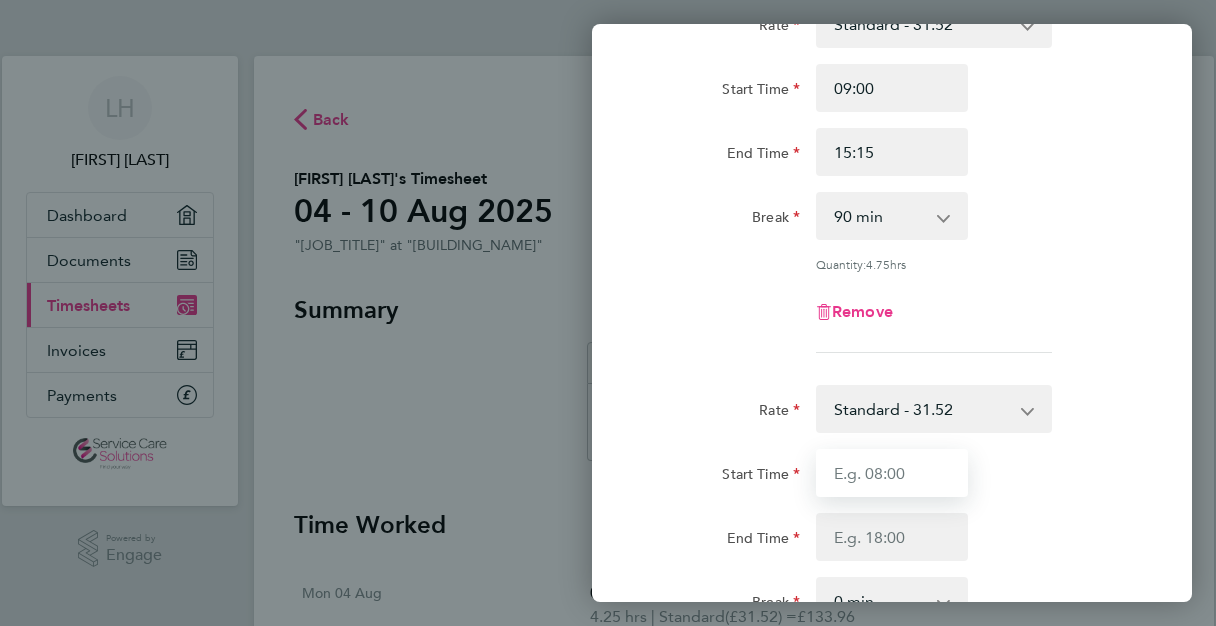 click on "Start Time" at bounding box center [892, 473] 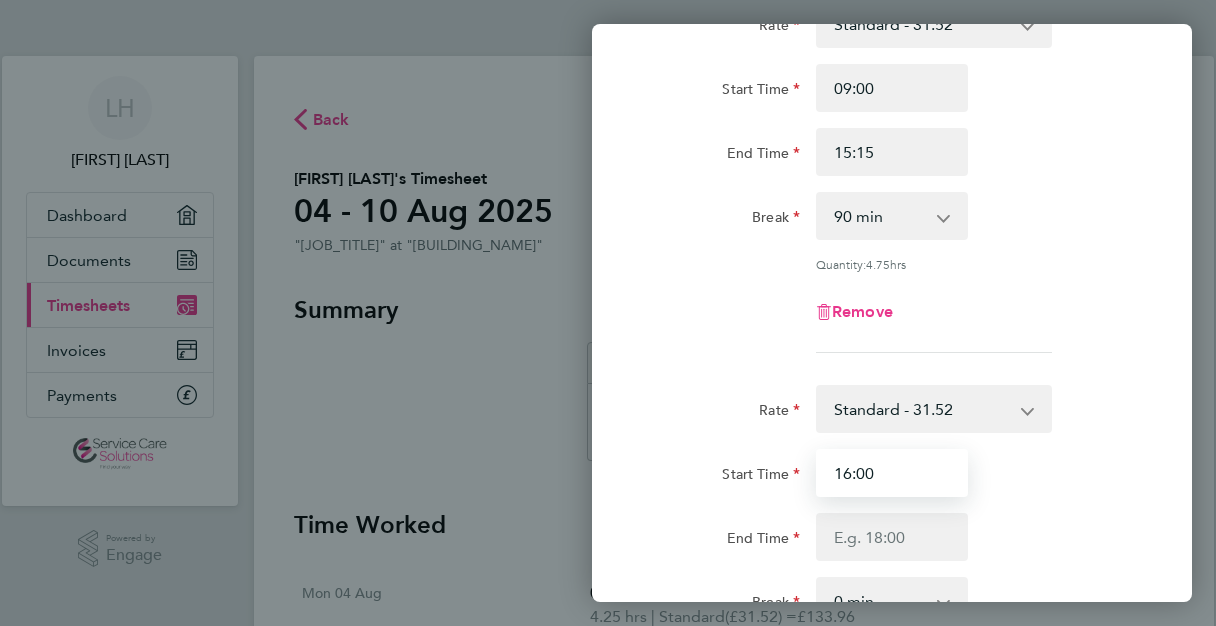 type on "16:00" 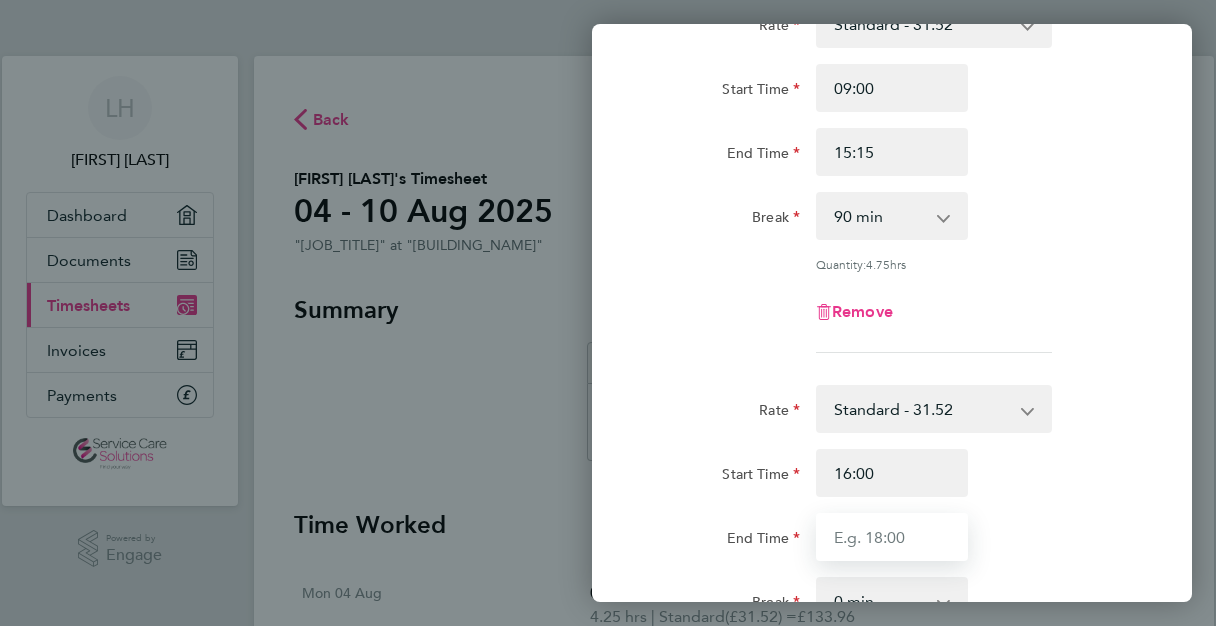 click on "End Time" at bounding box center [892, 537] 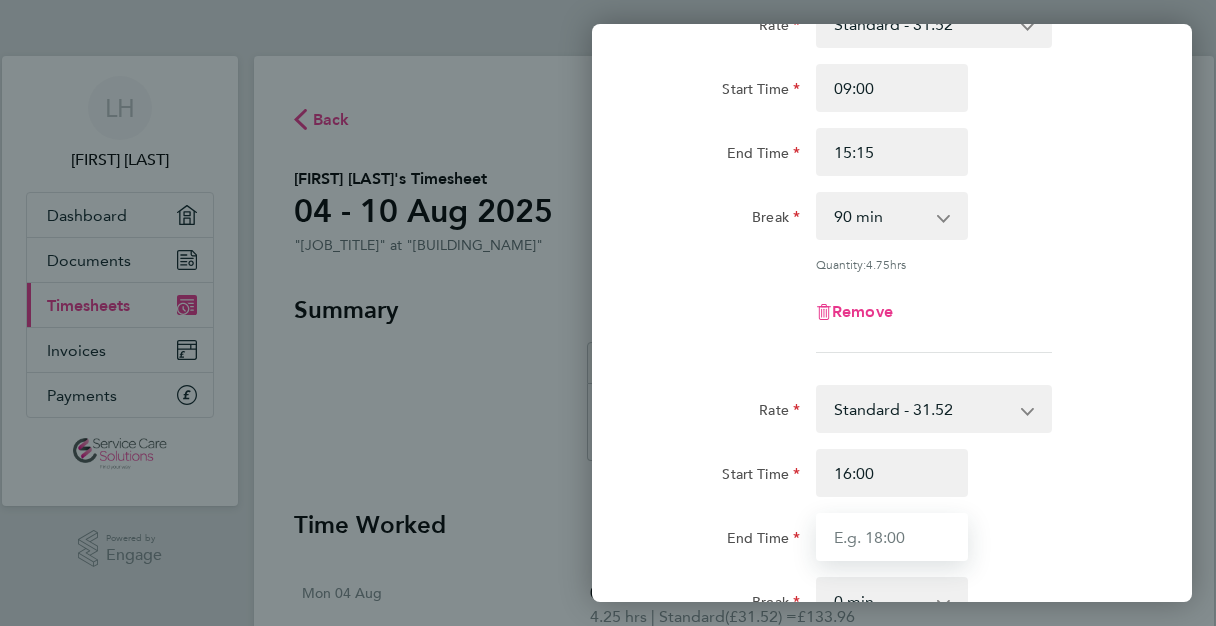 click on "End Time" at bounding box center (892, 537) 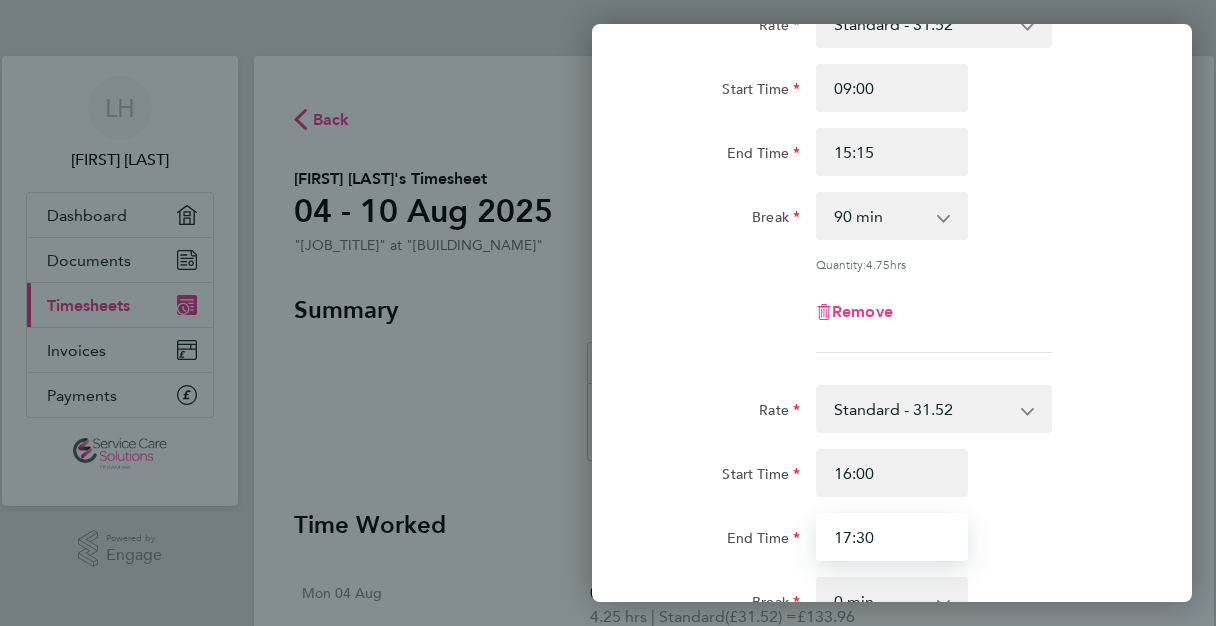 type on "17:30" 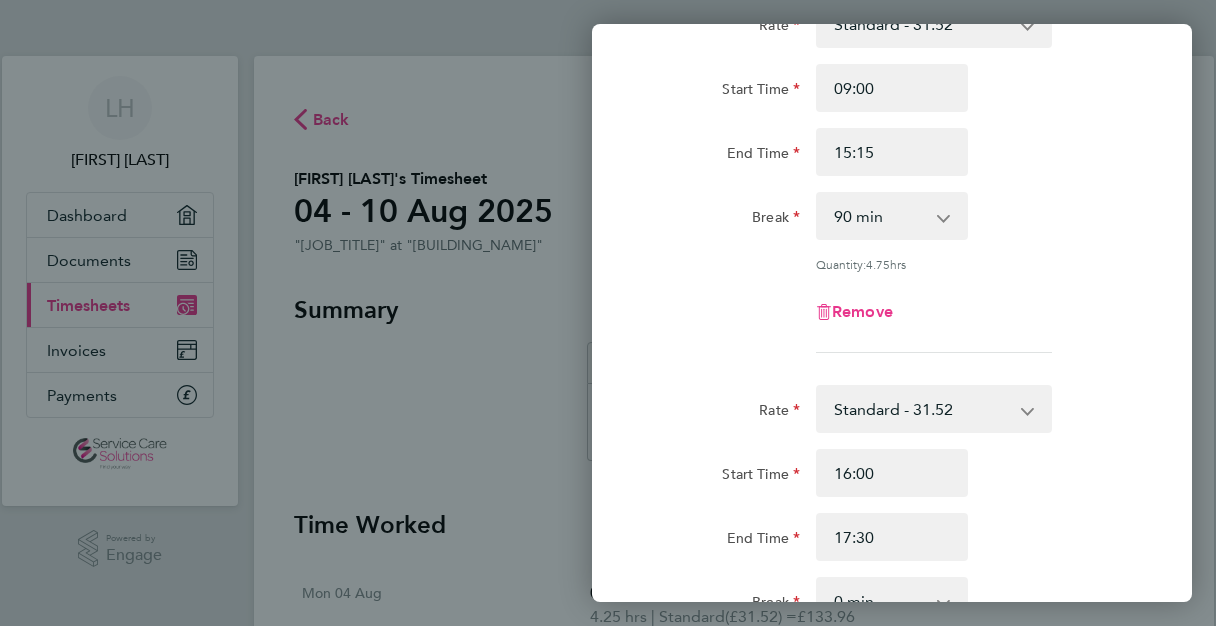 click on "Rate  Standard - [DECIMAL]
Start Time [TIME] End Time [TIME] Break  0 min   15 min   30 min   45 min   60 min   75 min   90 min
Quantity:  4.75  hrs
Remove  Rate  Standard - [DECIMAL]
Start Time [TIME] End Time [TIME] Break  0 min   15 min   30 min   45 min   60 min   75 min
Quantity:  1.50  hrs
Remove
Add More Time  Copy To Every Following  Select days   Day   Weekday (Mon-Fri)   Weekend (Sat-Sun)   Thursday   Friday   Saturday   Sunday
Previous Day   Next Day" 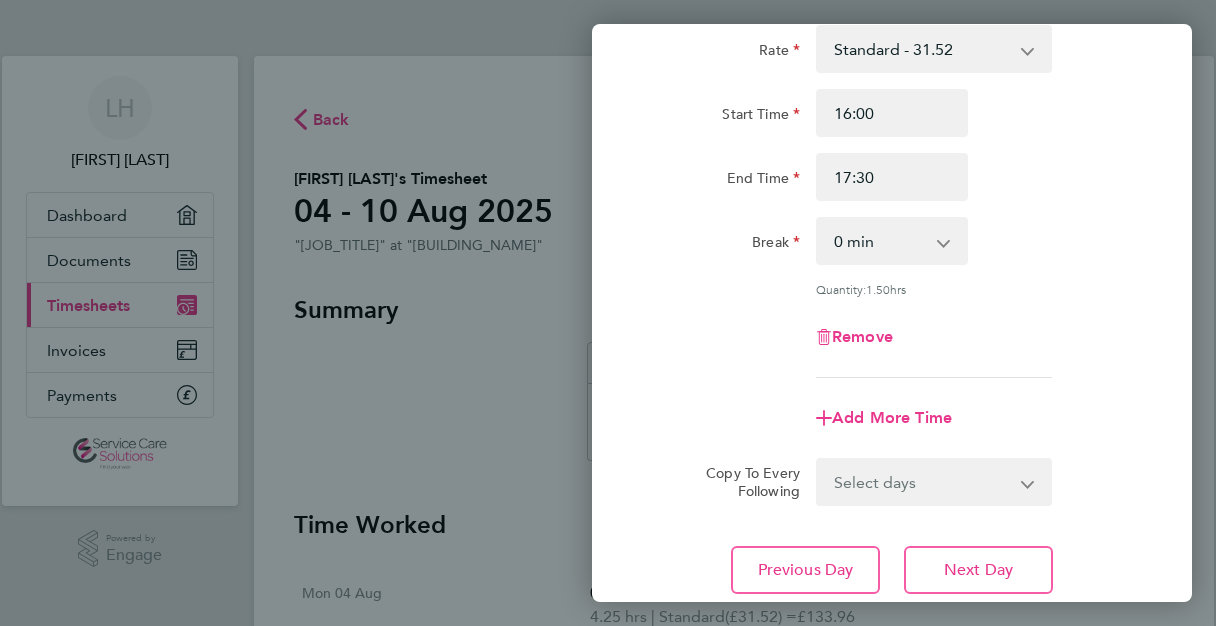 scroll, scrollTop: 560, scrollLeft: 0, axis: vertical 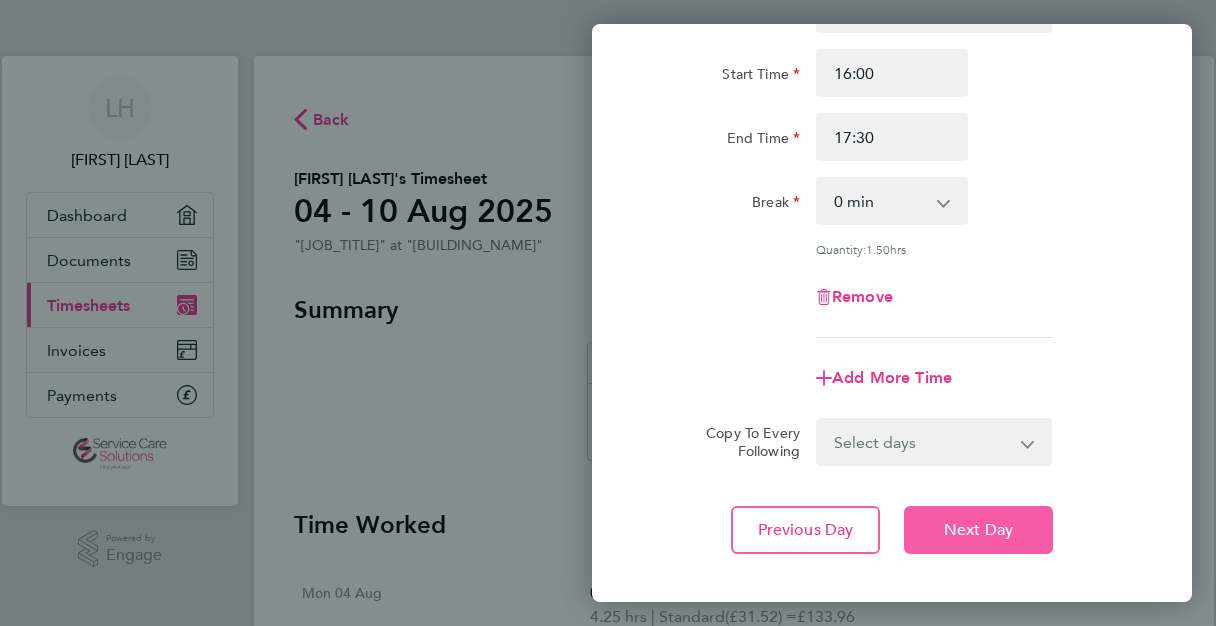 click on "Next Day" 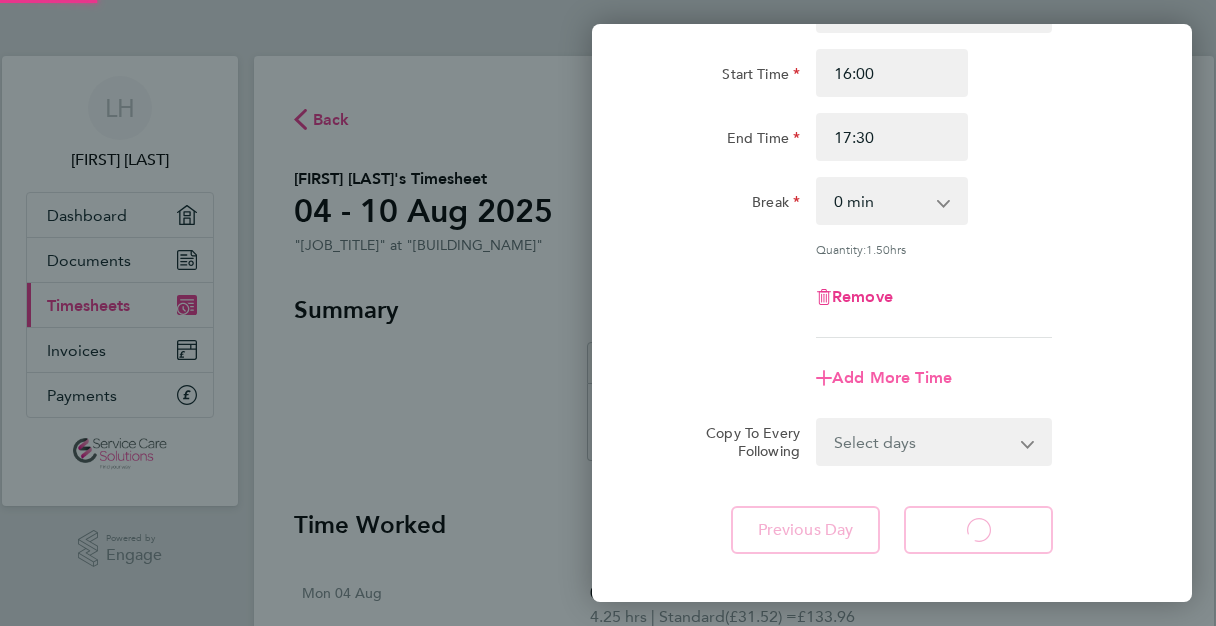 scroll, scrollTop: 246, scrollLeft: 0, axis: vertical 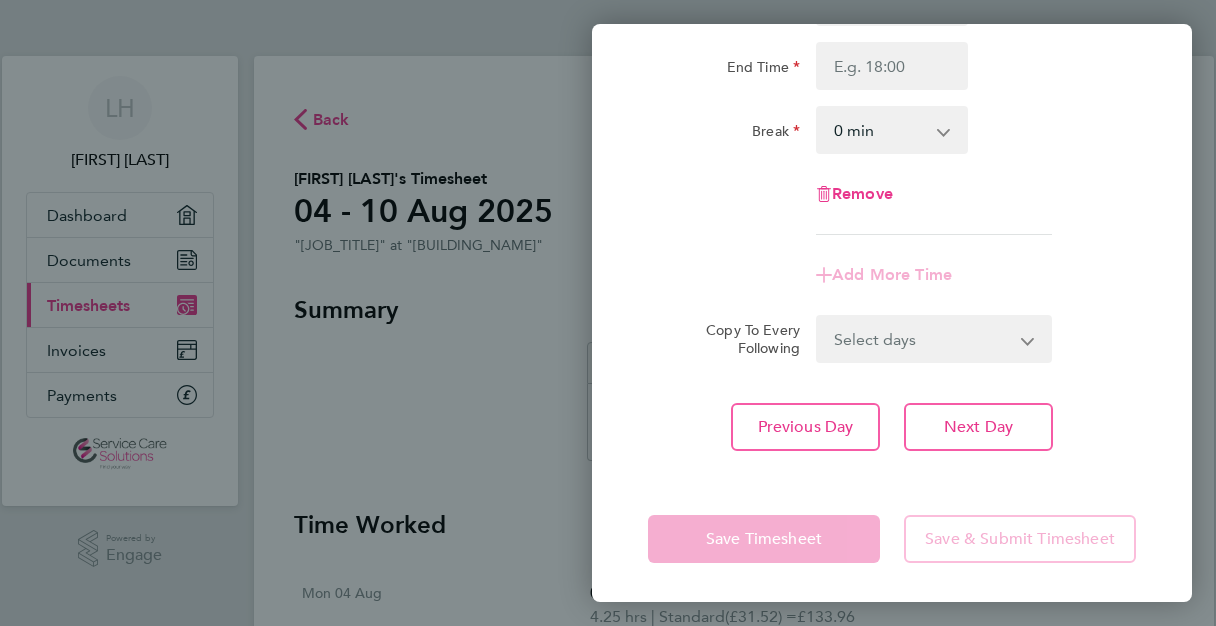 click on "Rate  Standard - [DECIMAL]
Start Time End Time Break  0 min   15 min   30 min   45 min   60 min   75 min   90 min
Remove
Add More Time" 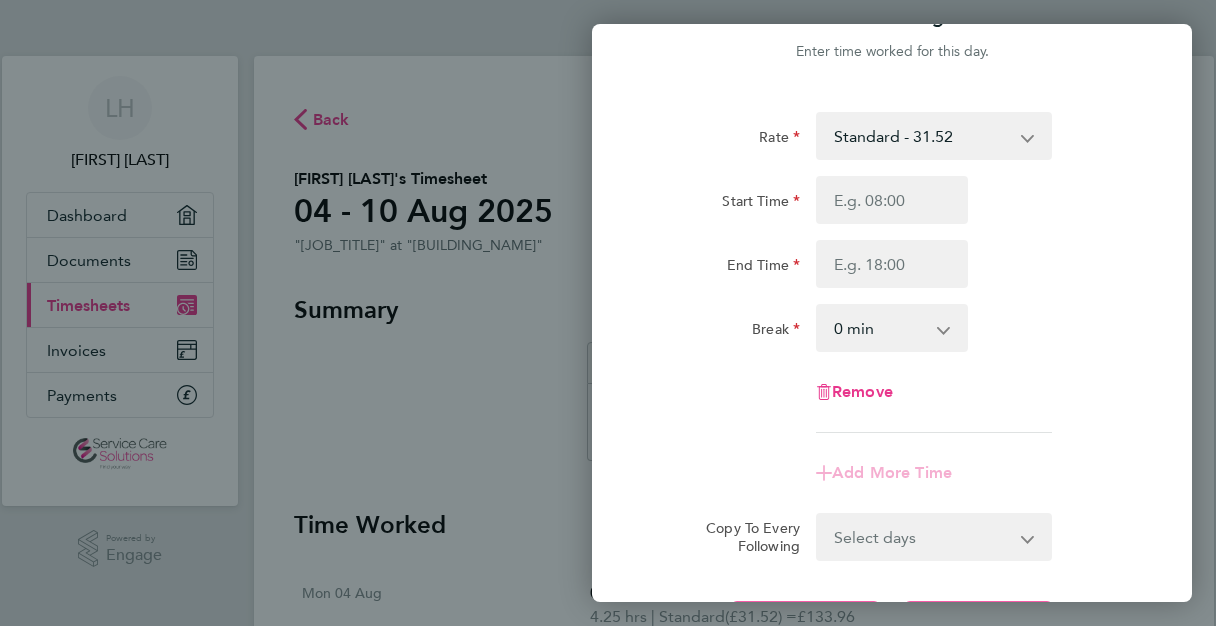 scroll, scrollTop: 46, scrollLeft: 0, axis: vertical 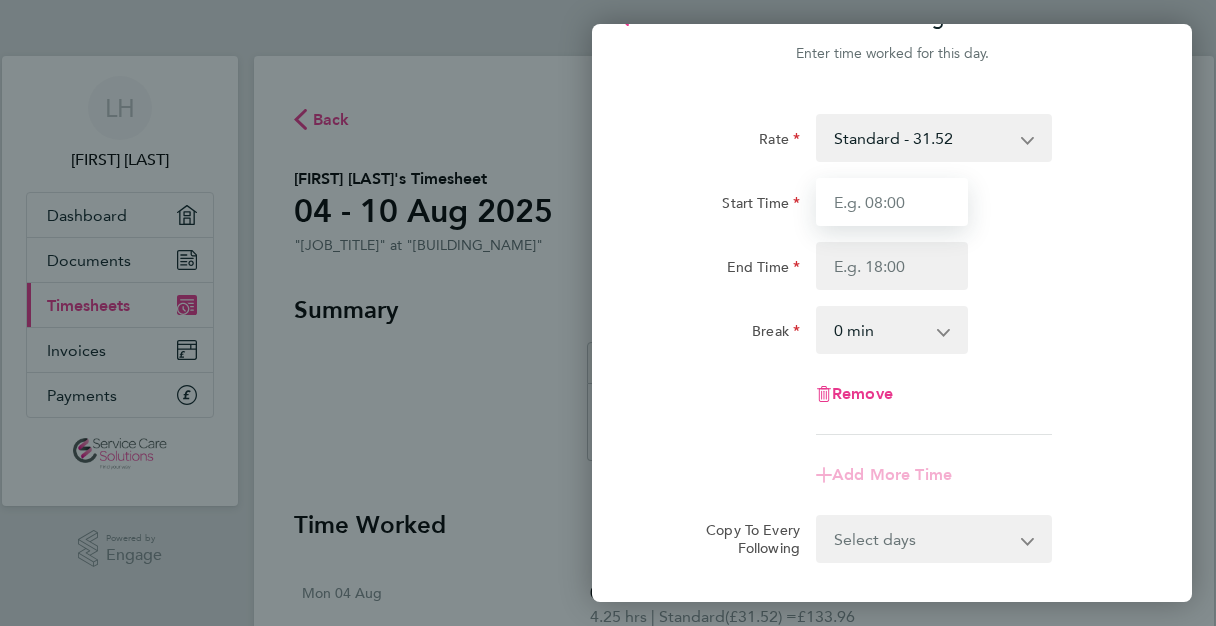 click on "Start Time" at bounding box center [892, 202] 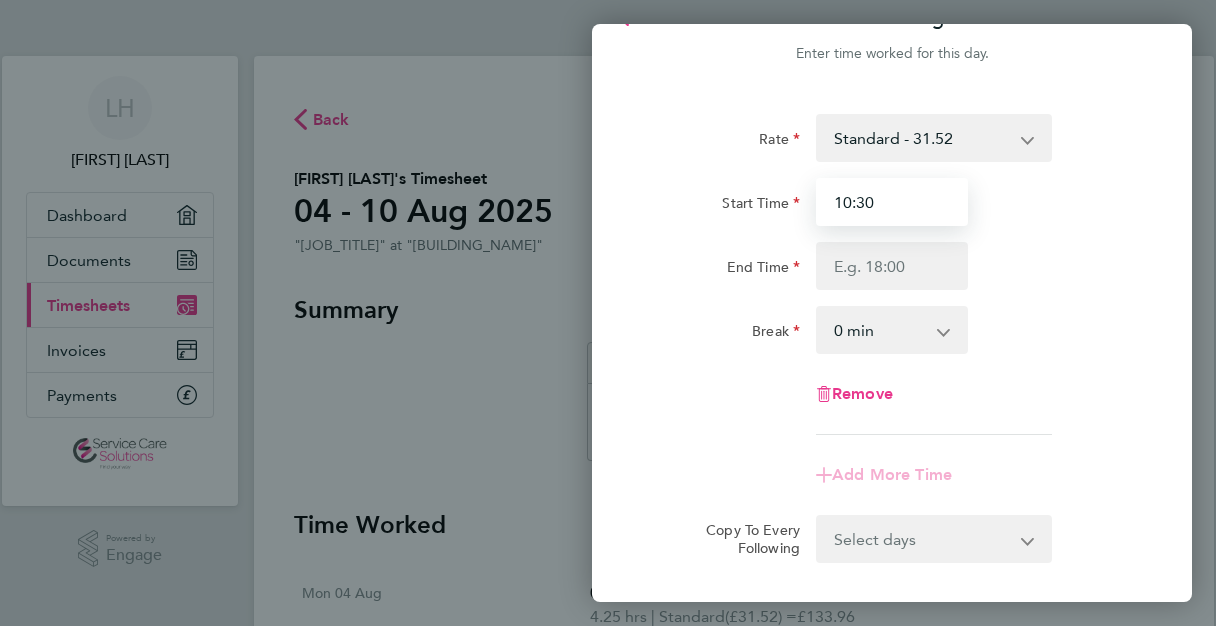 type on "10:30" 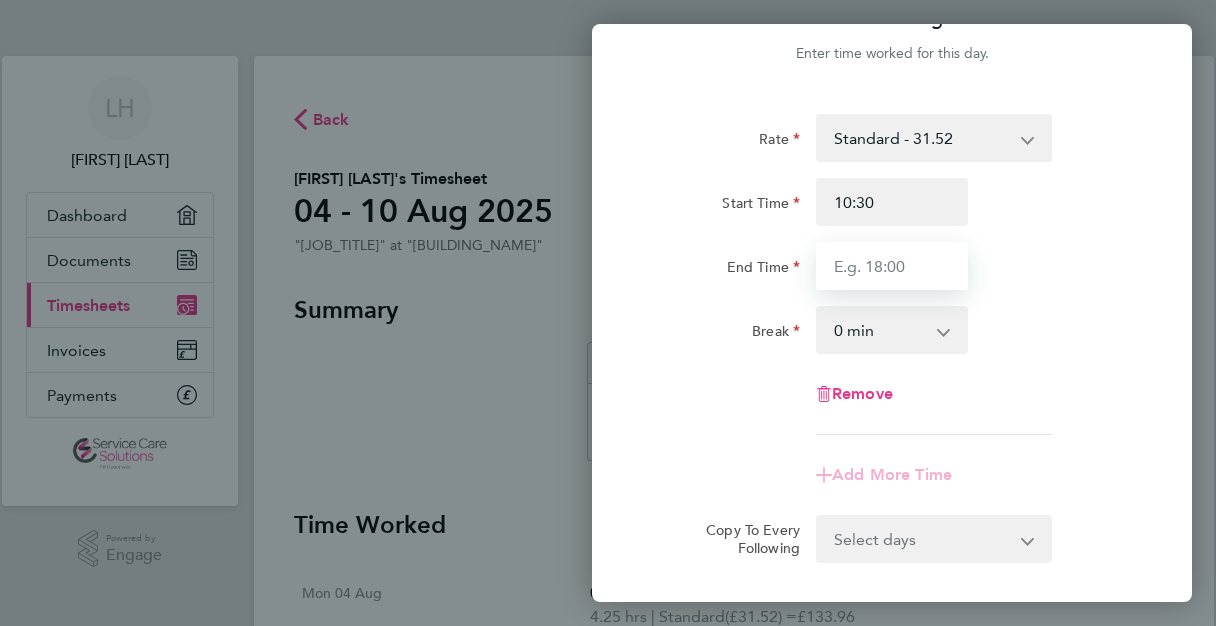click on "End Time" at bounding box center (892, 266) 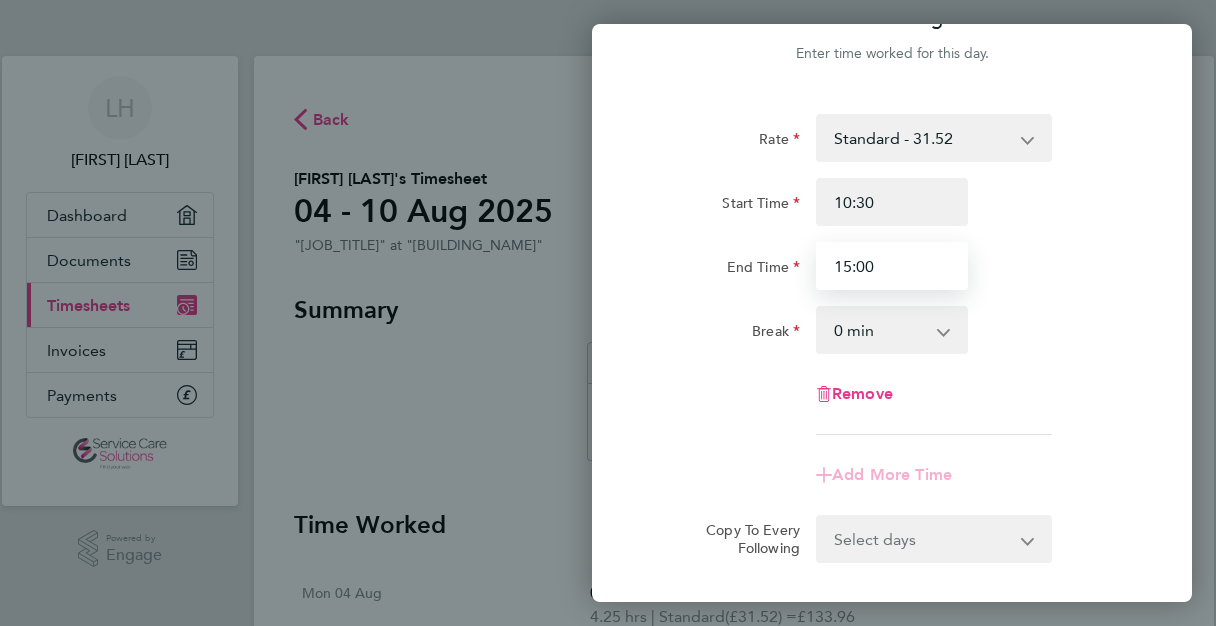 type on "15:00" 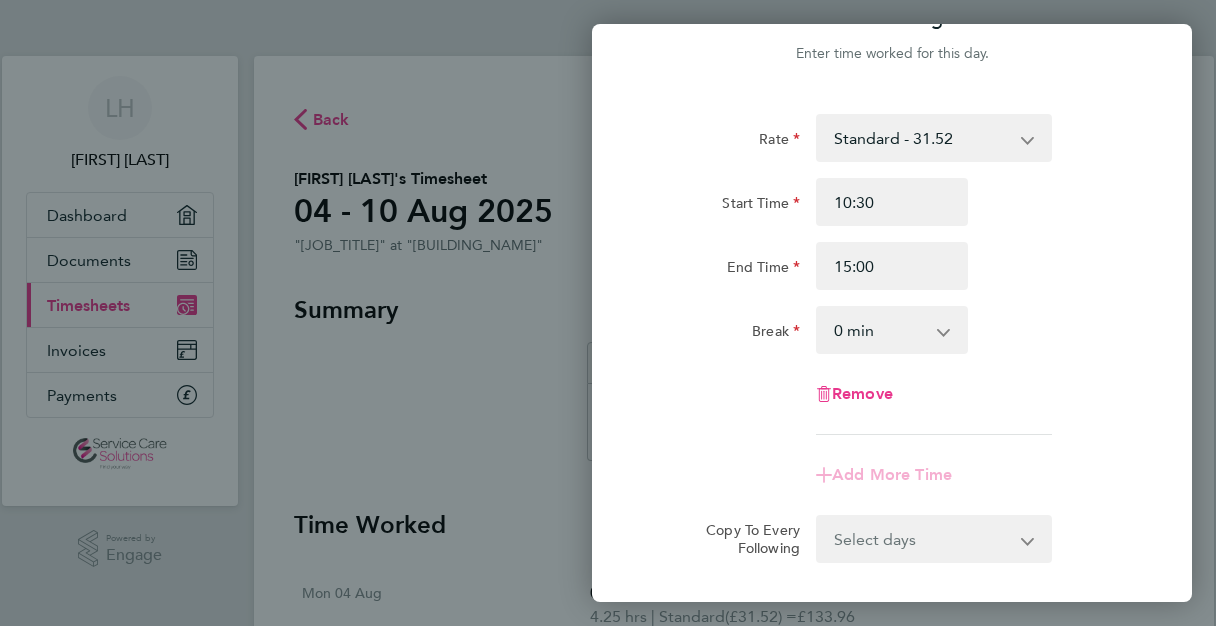 click on "End Time 15:00" 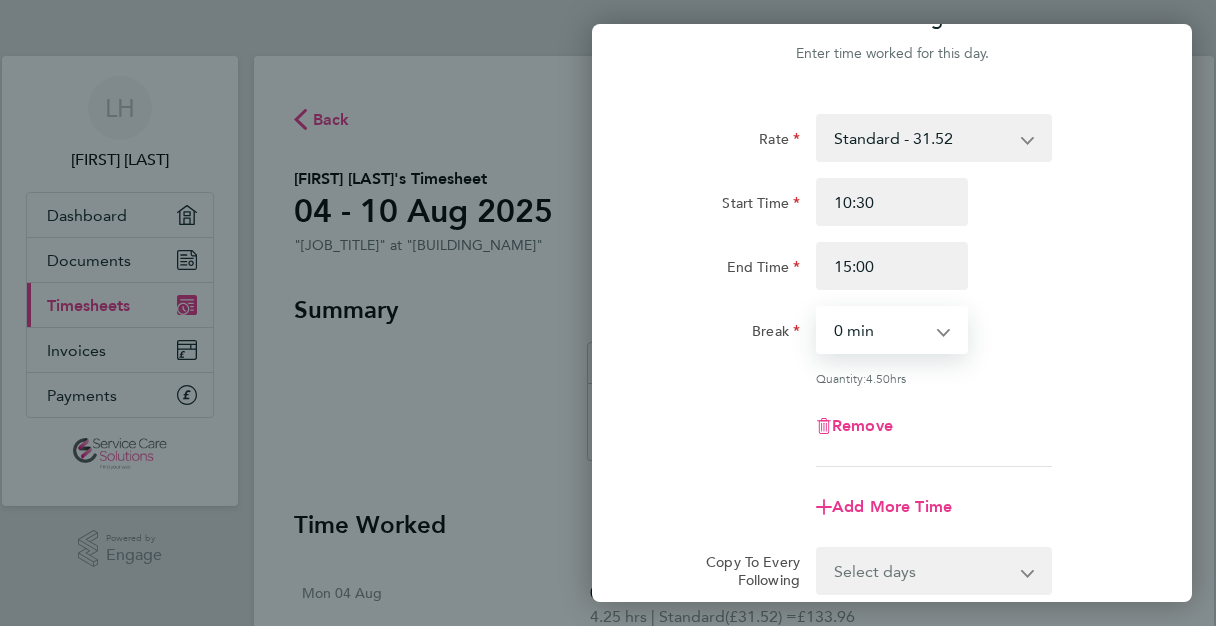 click on "0 min   15 min   30 min   45 min   60 min   75 min   90 min" at bounding box center [880, 330] 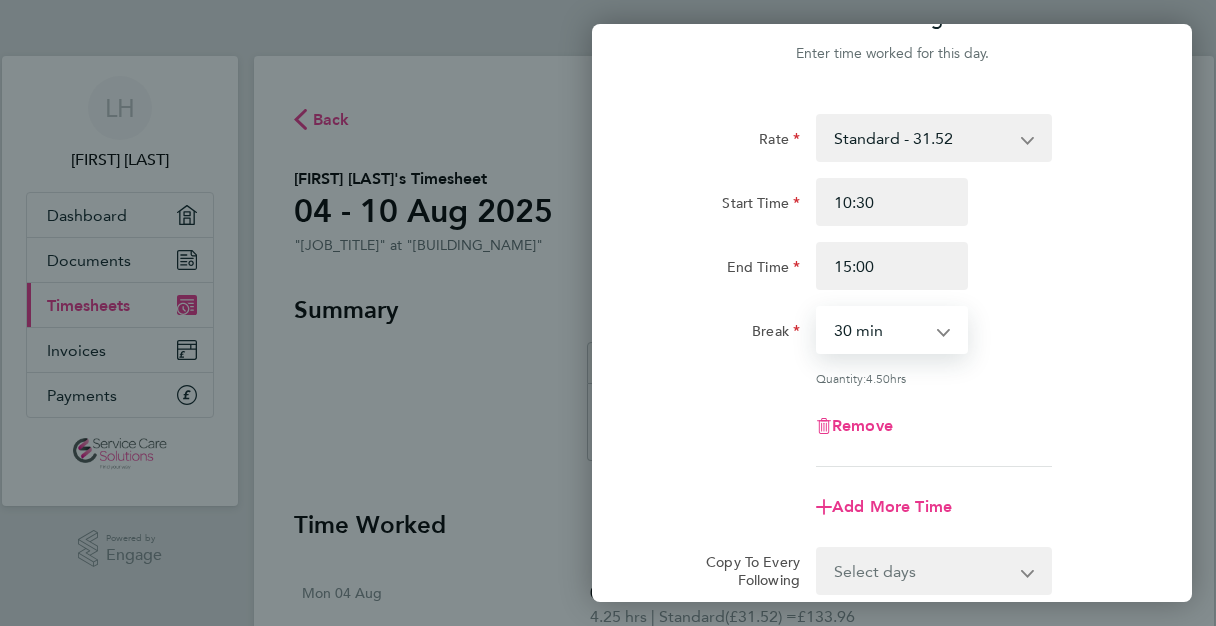 click on "0 min   15 min   30 min   45 min   60 min   75 min   90 min" at bounding box center (880, 330) 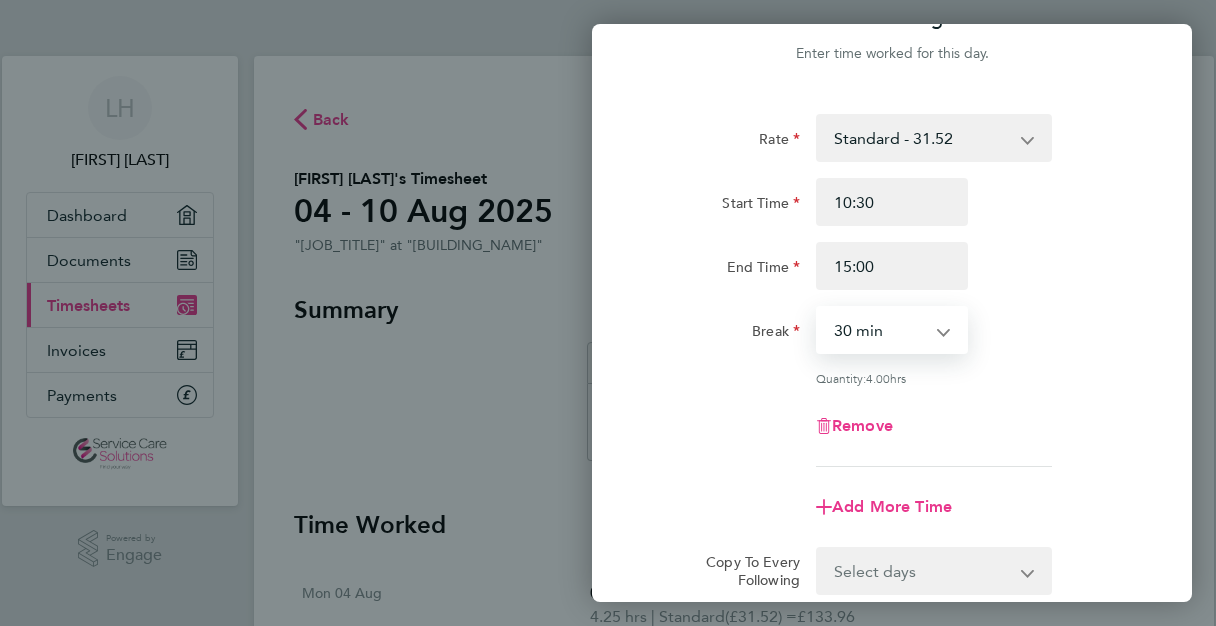 click on "Quantity:  4.00  hrs" 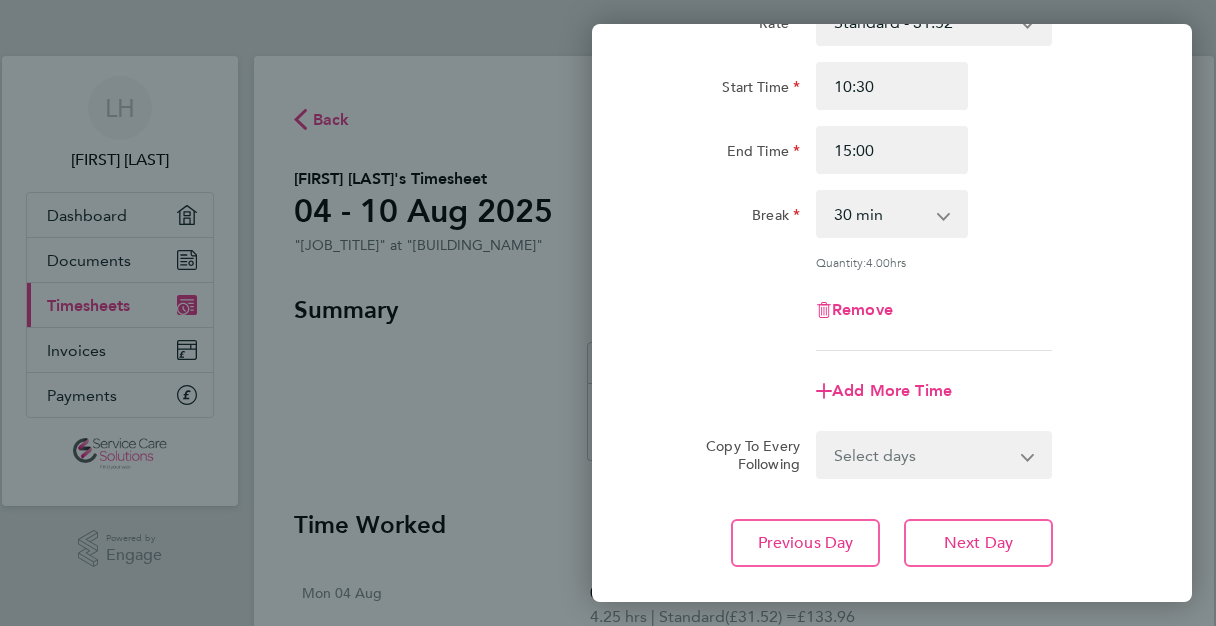 scroll, scrollTop: 166, scrollLeft: 0, axis: vertical 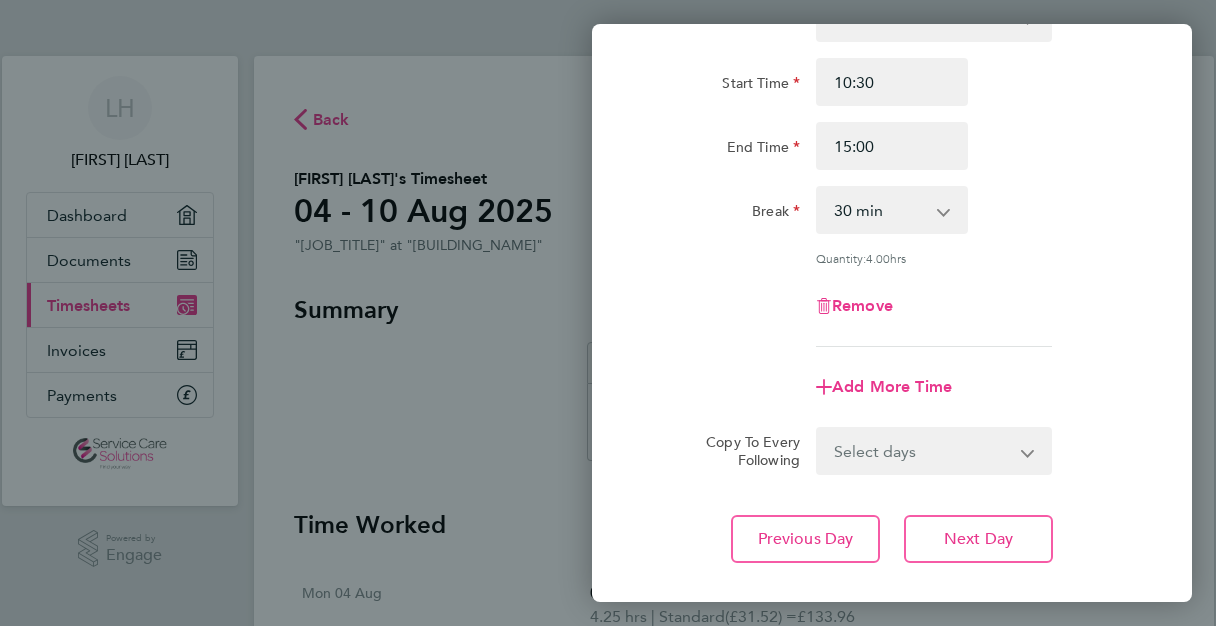 click on "Add More Time" 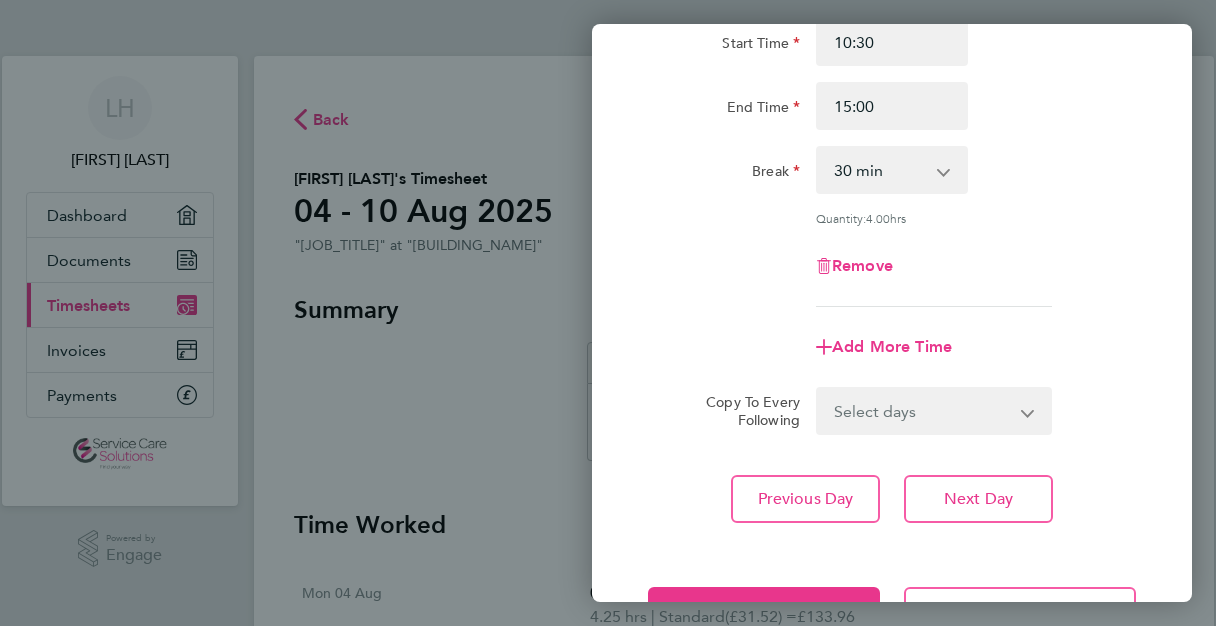 scroll, scrollTop: 246, scrollLeft: 0, axis: vertical 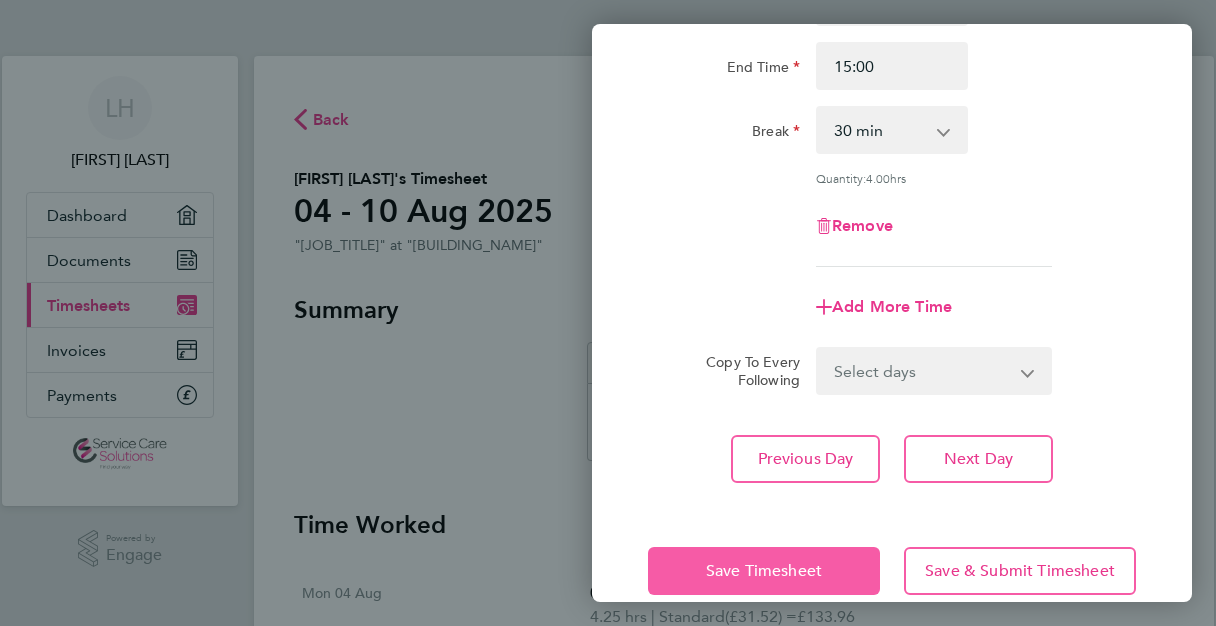 click on "Save Timesheet" 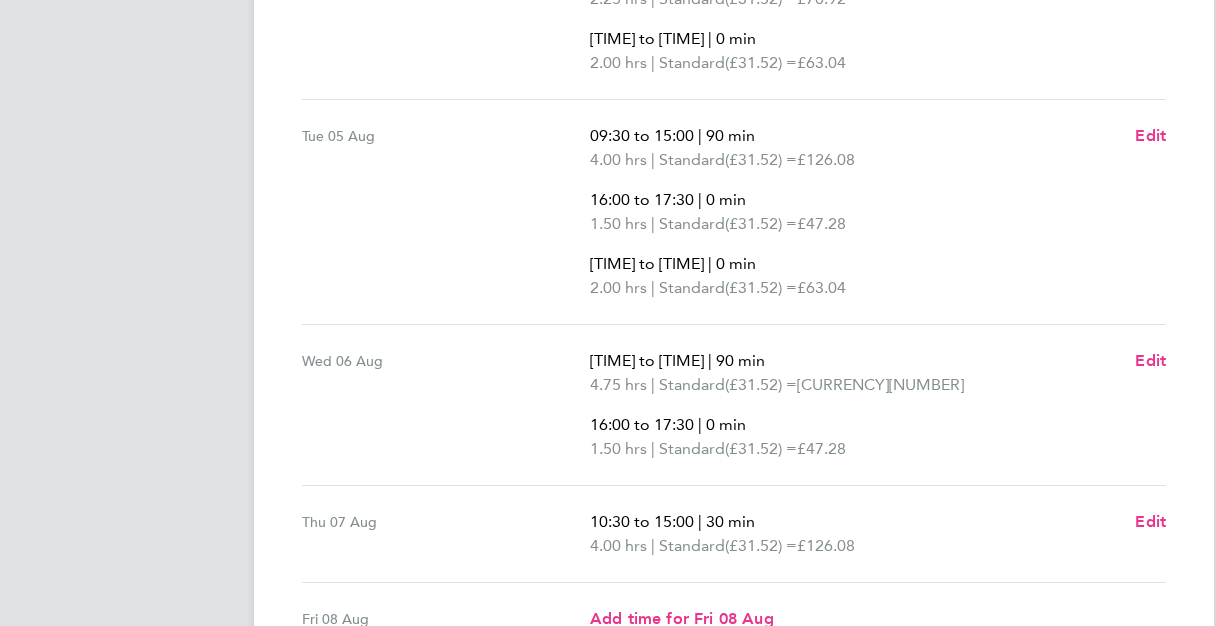 scroll, scrollTop: 560, scrollLeft: 0, axis: vertical 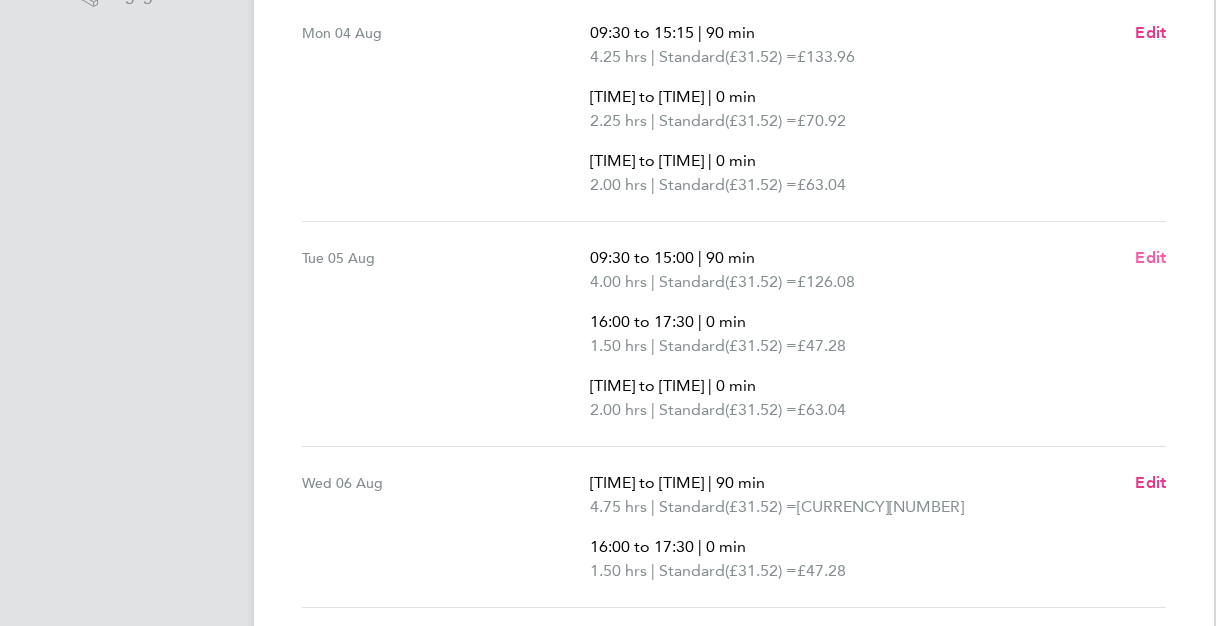 click on "Edit" at bounding box center (1150, 257) 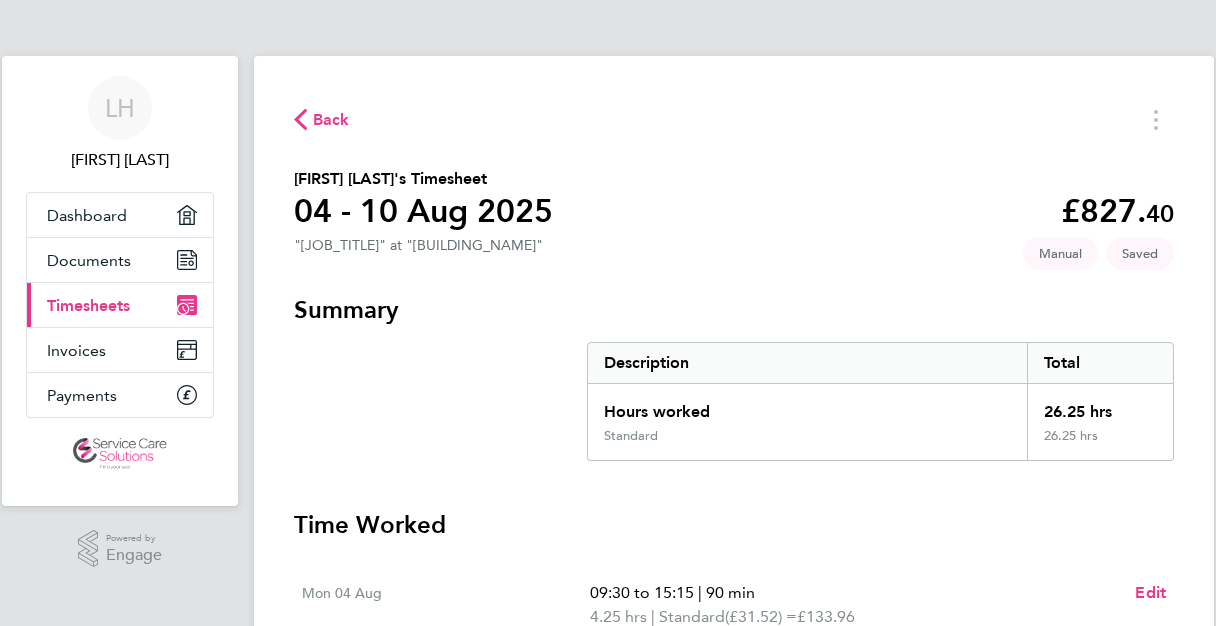select on "90" 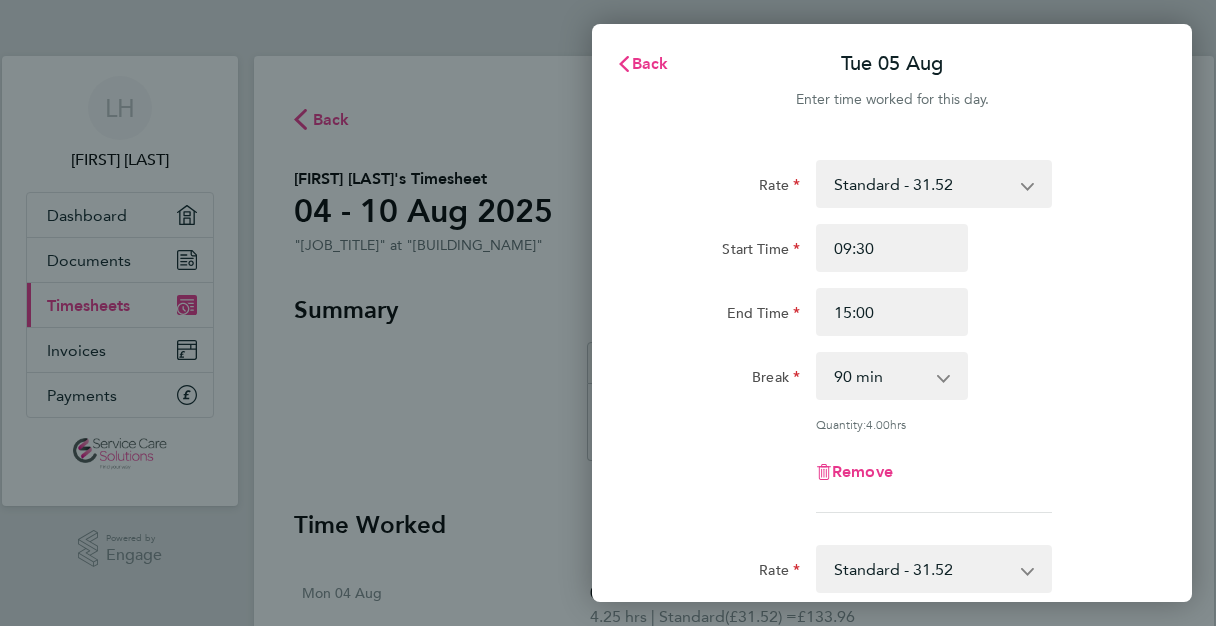 click on "Break  0 min   15 min   30 min   45 min   60 min   75 min   90 min" 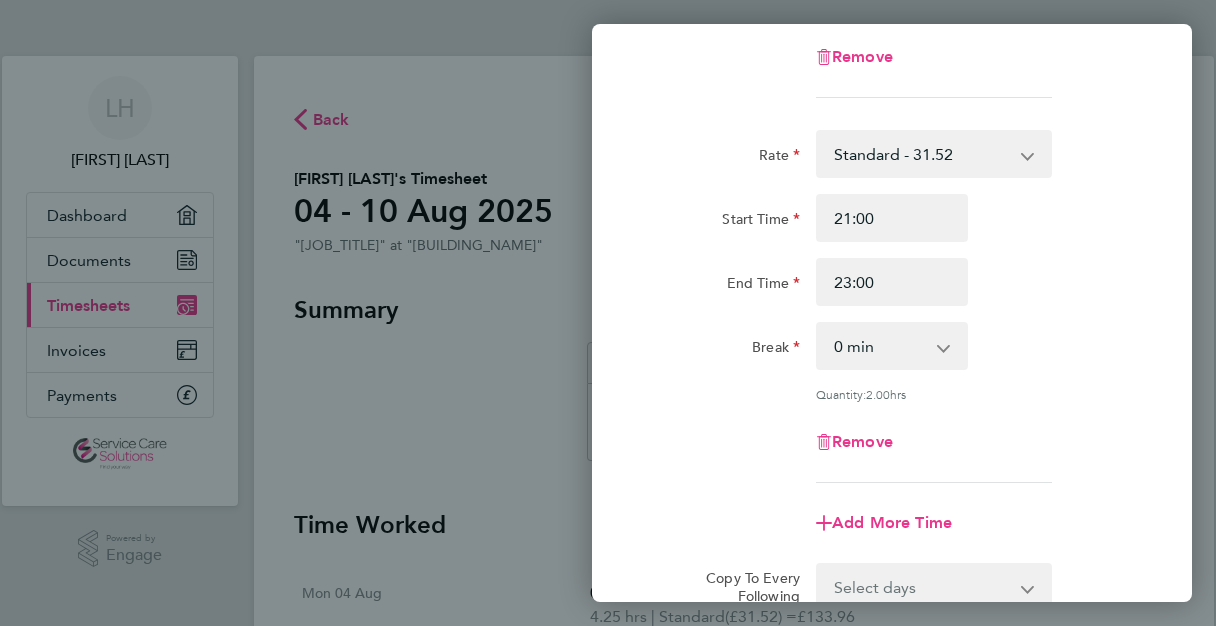 scroll, scrollTop: 840, scrollLeft: 0, axis: vertical 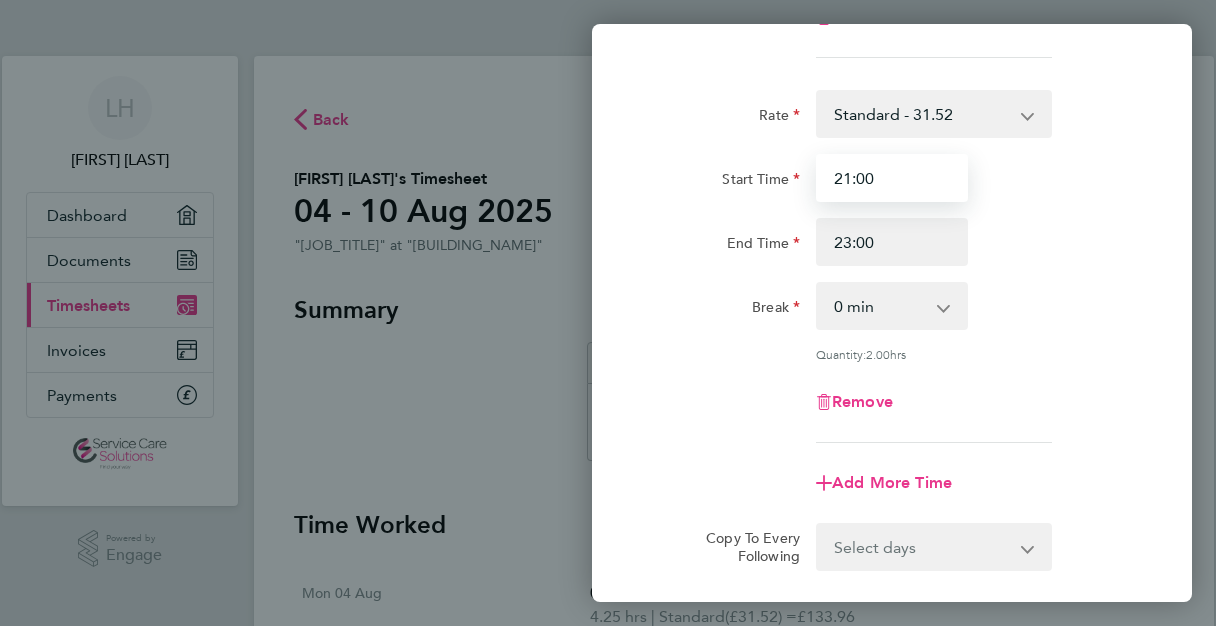 click on "21:00" at bounding box center [892, 178] 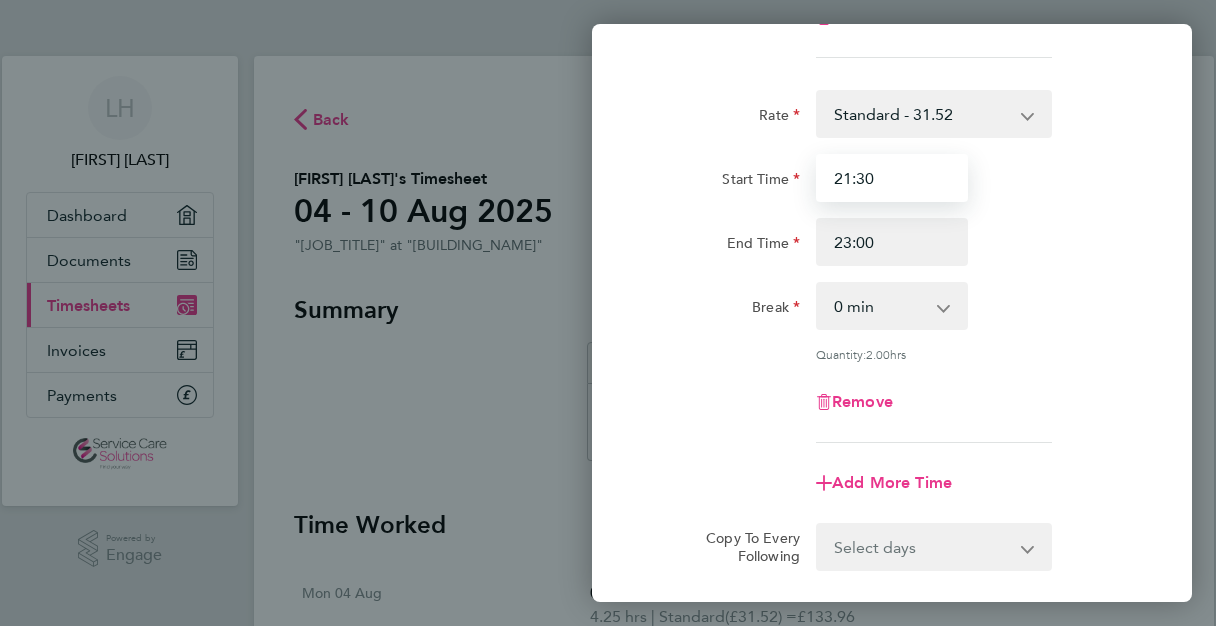 type on "21:30" 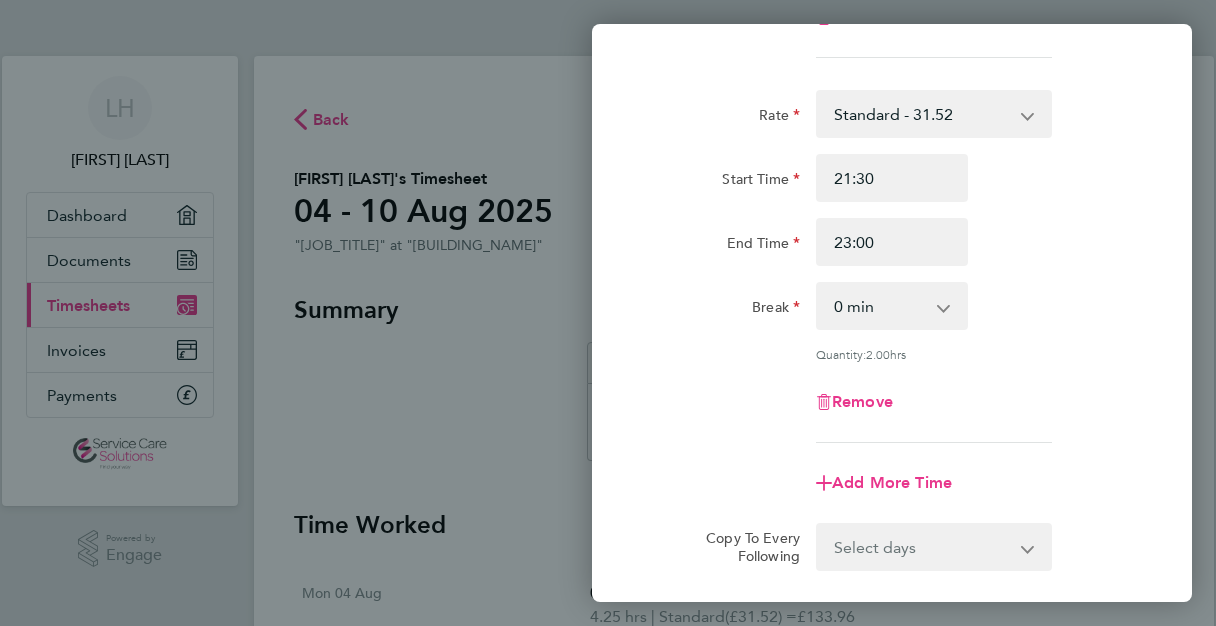 click on "Break  0 min   15 min   30 min   45 min   60 min   75 min   90 min" 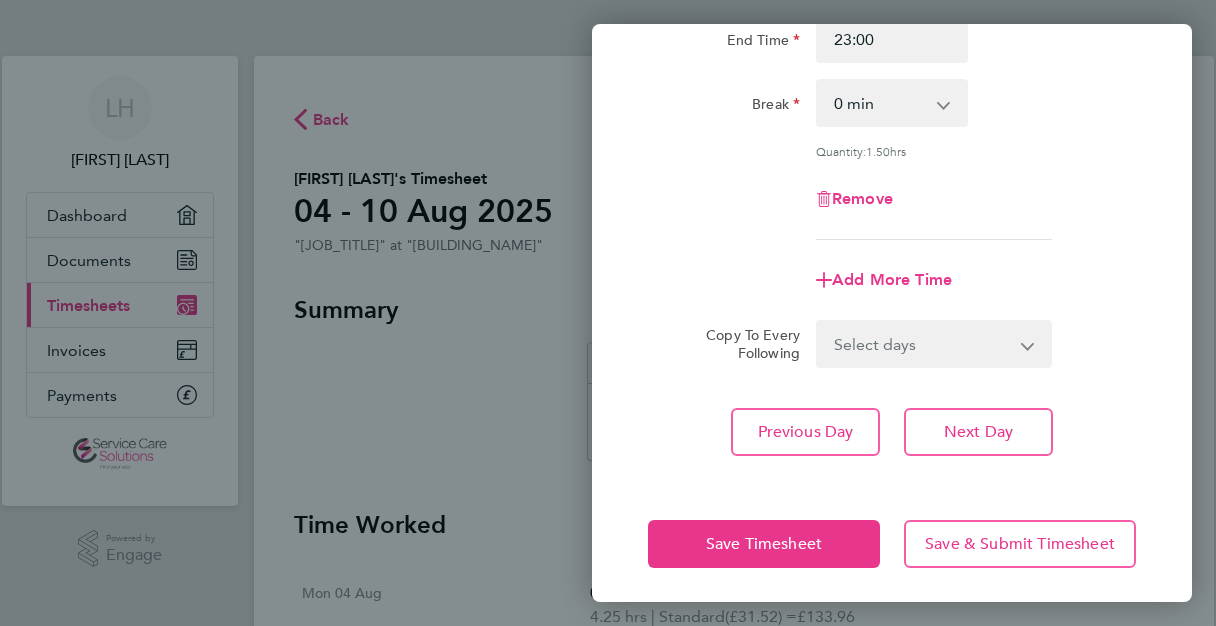 scroll, scrollTop: 1044, scrollLeft: 0, axis: vertical 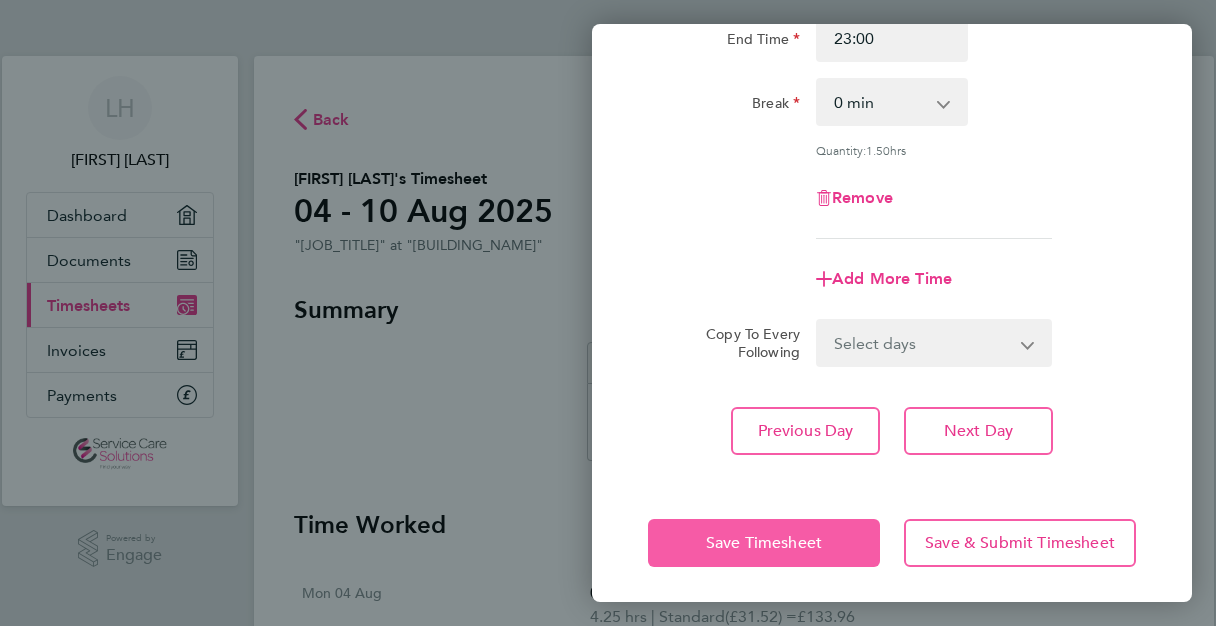 click on "Save Timesheet" 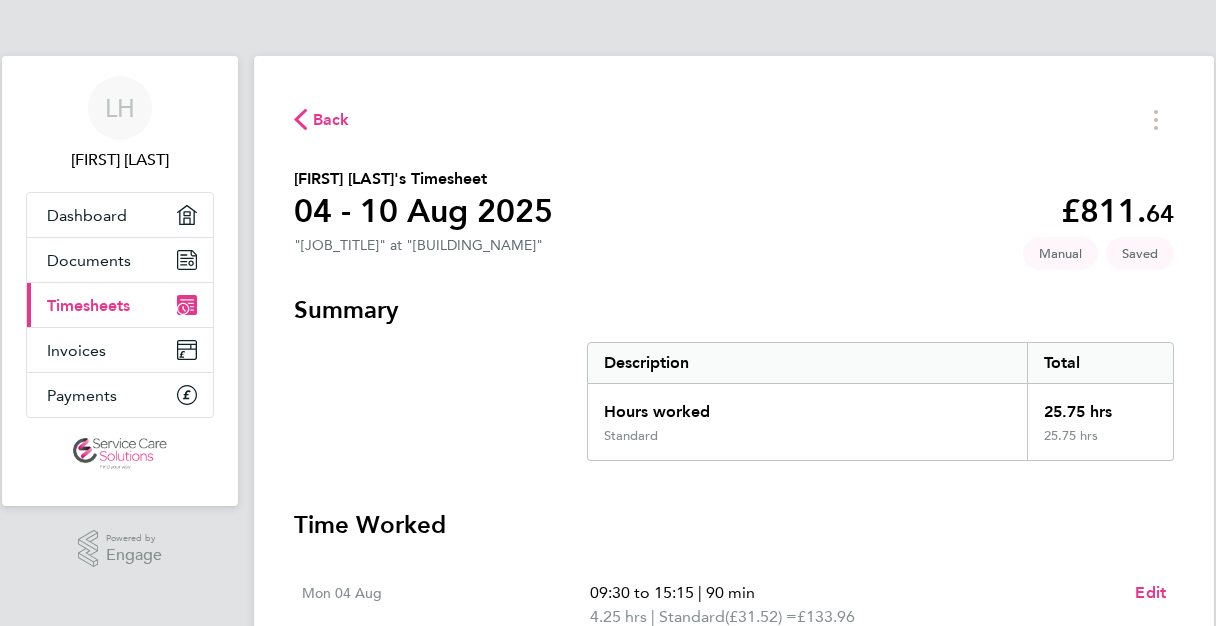click on "[FIRST] [LAST]'s Timesheet   [DATE]   [CURRENCY] "[JOB_TITLE]" at "[BUILDING_NAME]"   Saved   Manual" 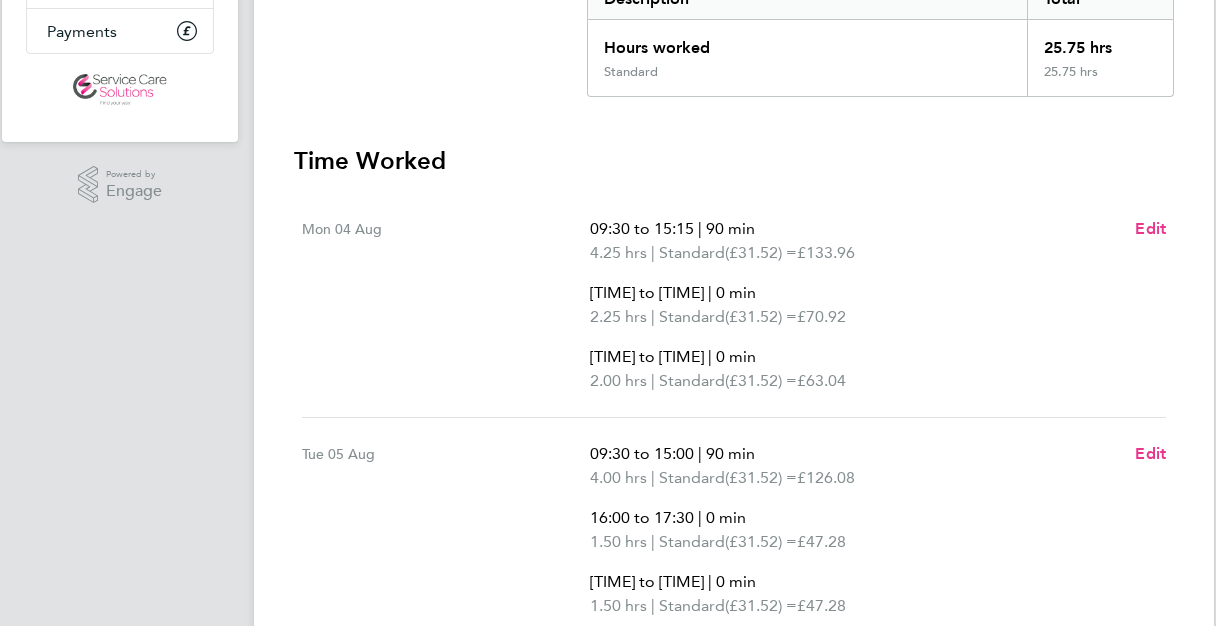 scroll, scrollTop: 160, scrollLeft: 0, axis: vertical 